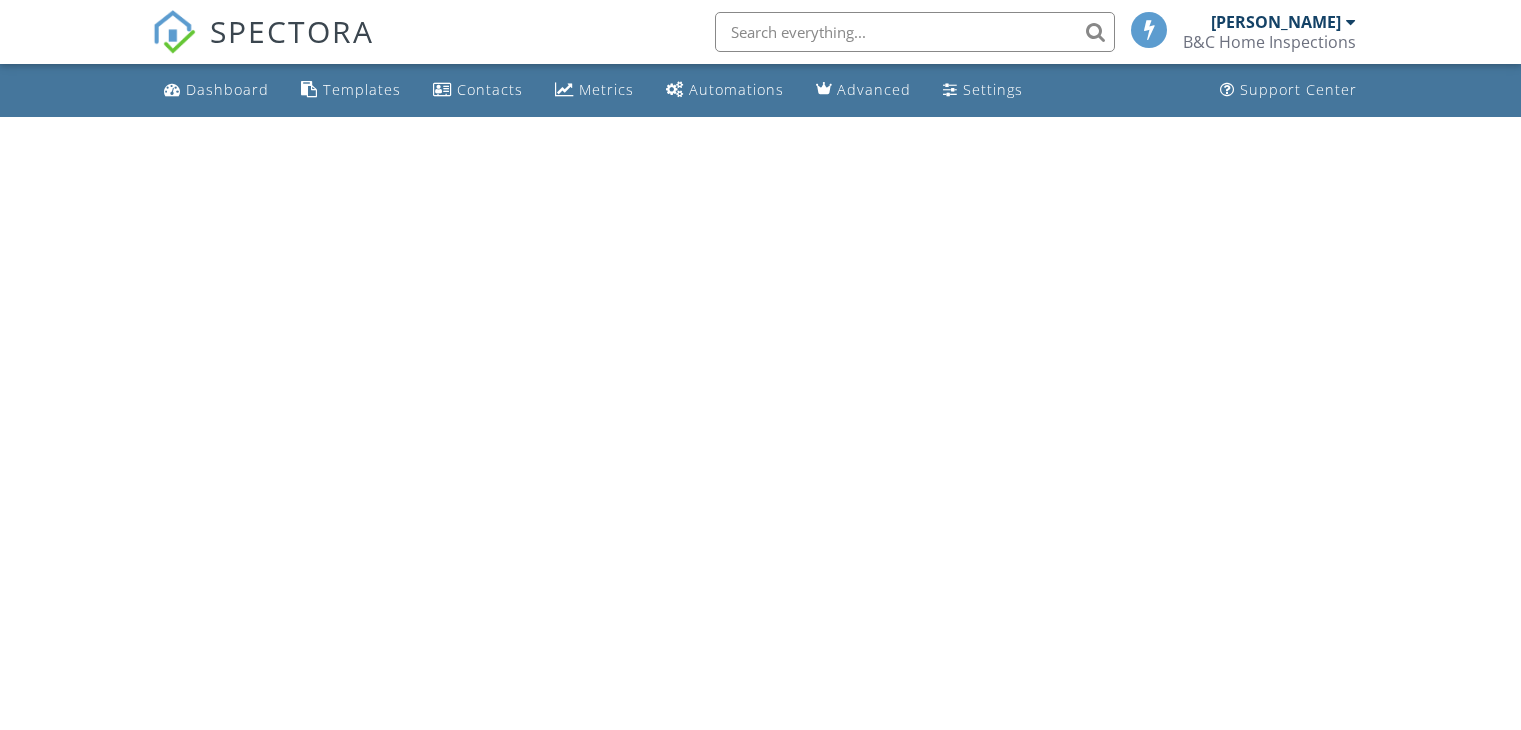 scroll, scrollTop: 0, scrollLeft: 0, axis: both 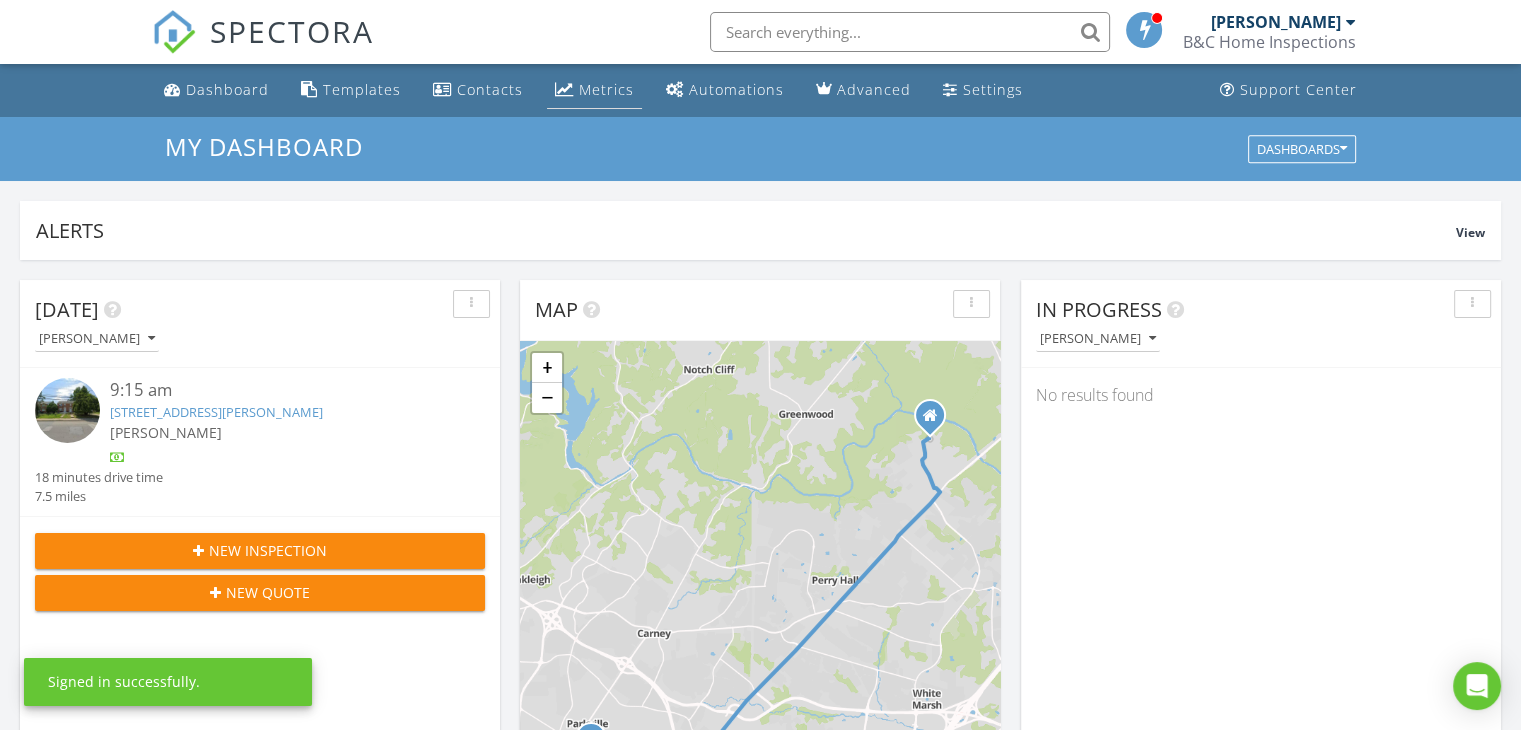 click on "Metrics" at bounding box center (606, 89) 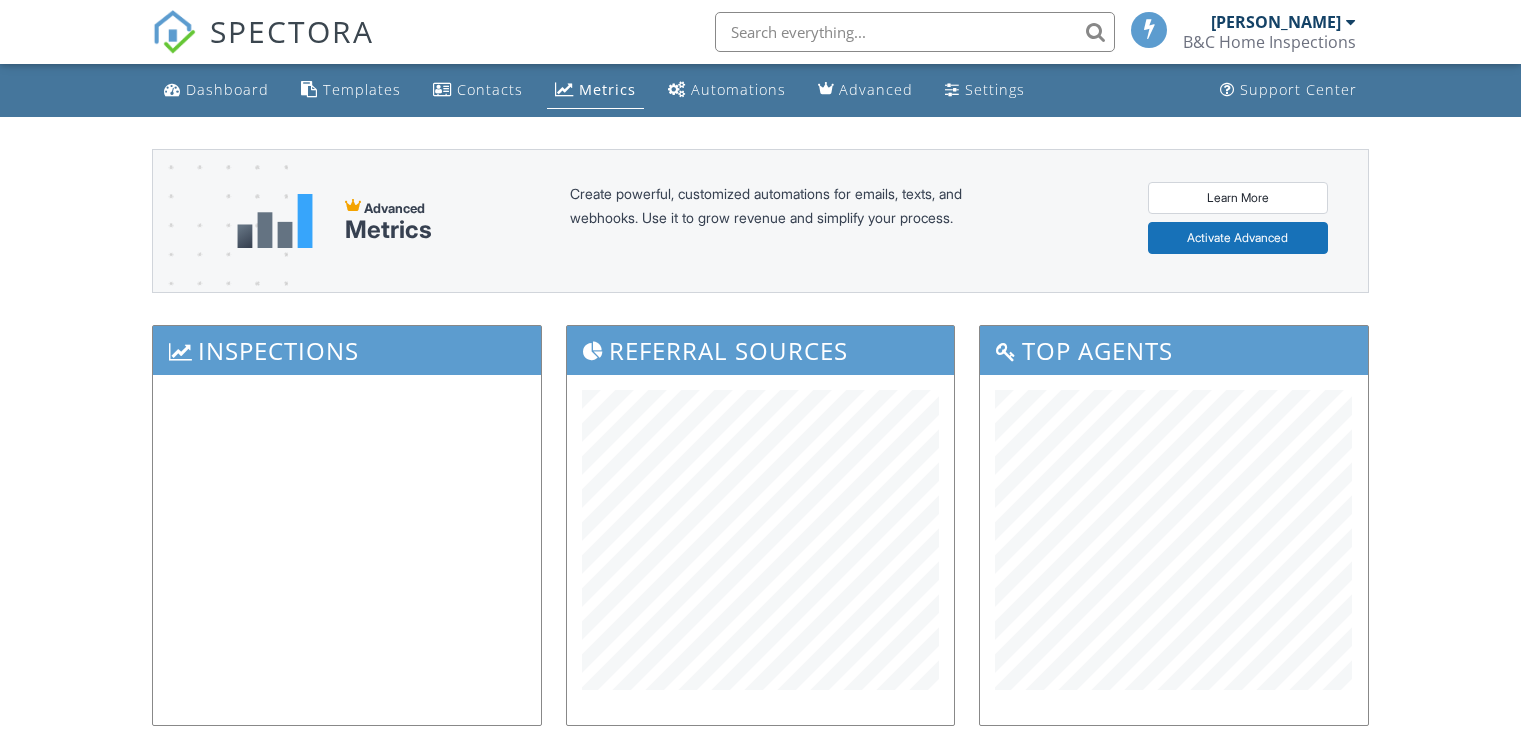 scroll, scrollTop: 0, scrollLeft: 0, axis: both 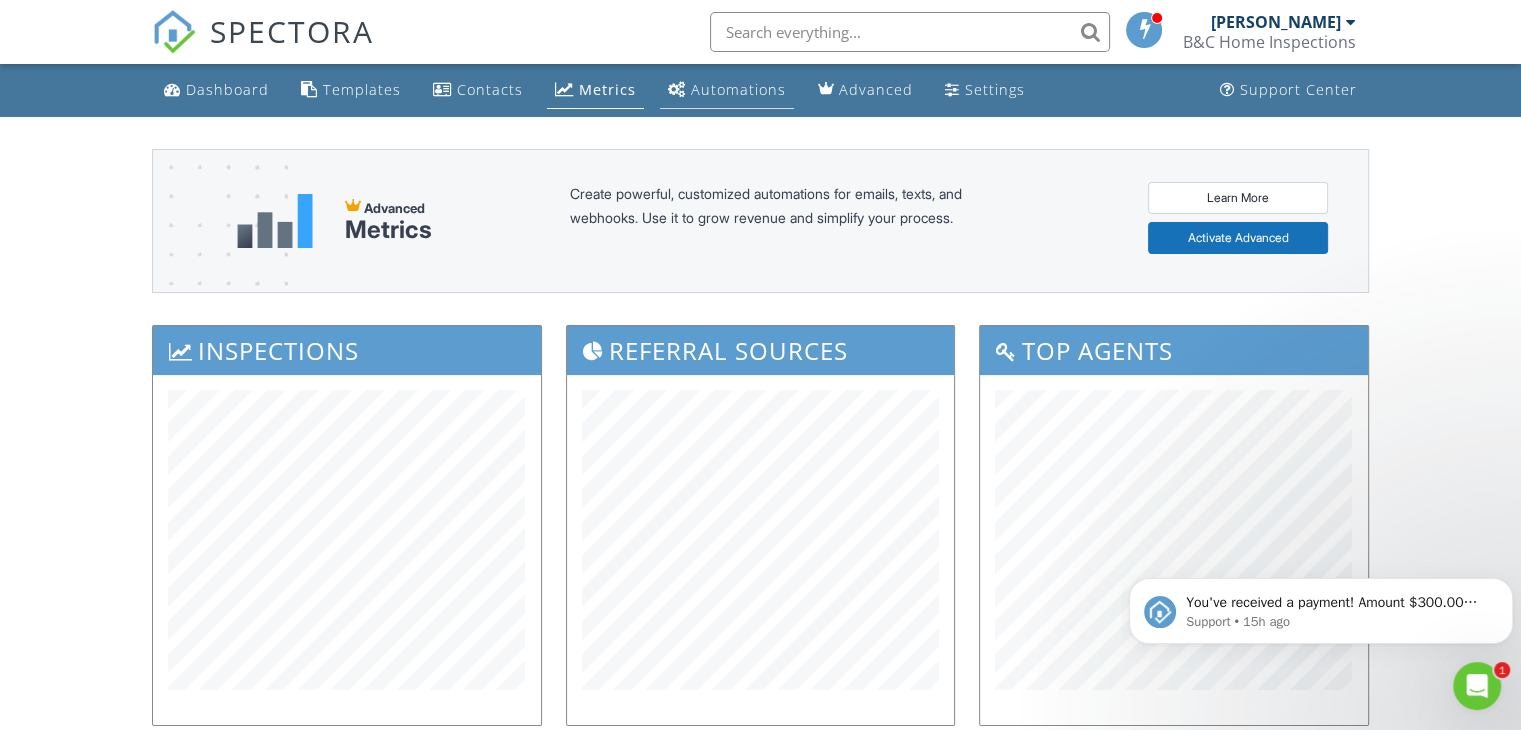 click on "Automations" at bounding box center (727, 90) 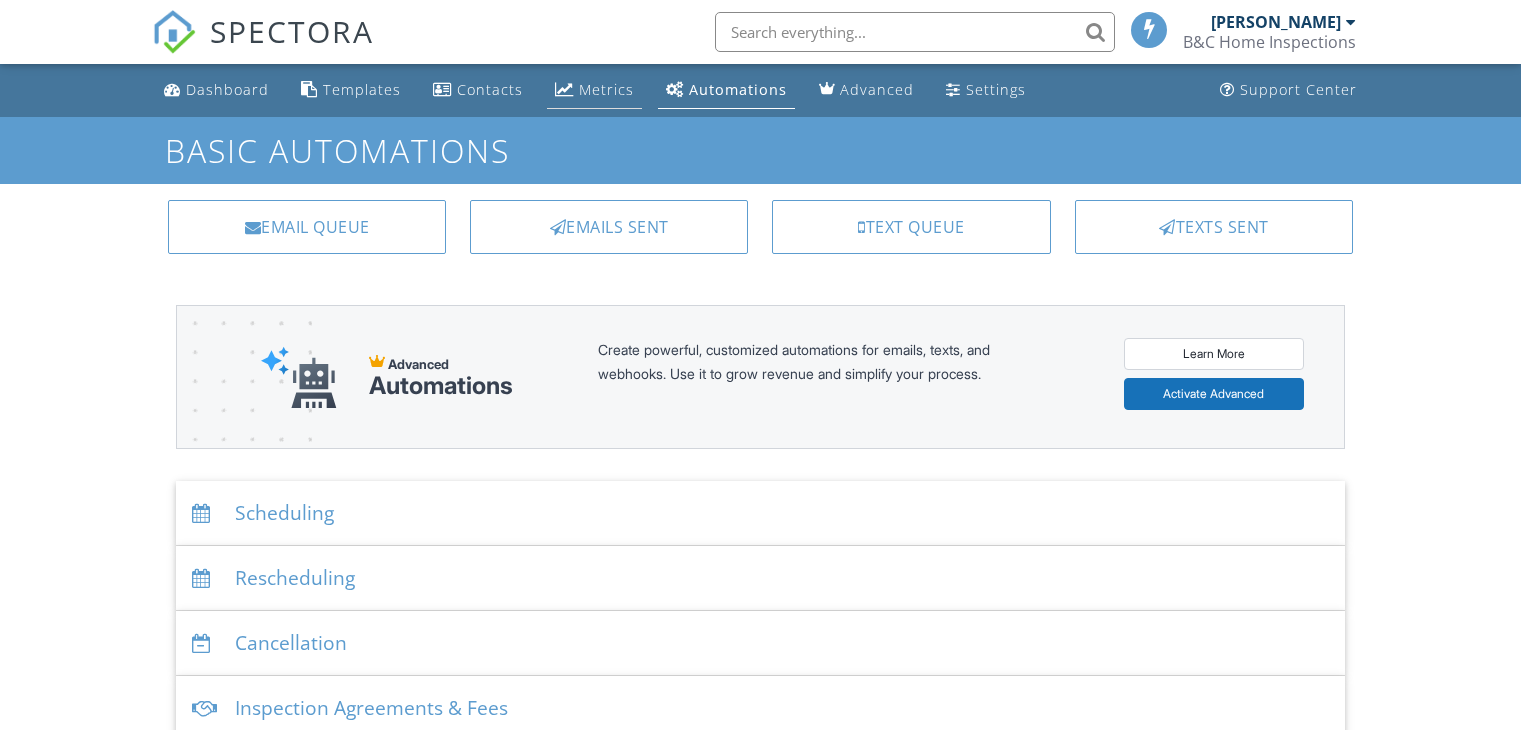 scroll, scrollTop: 0, scrollLeft: 0, axis: both 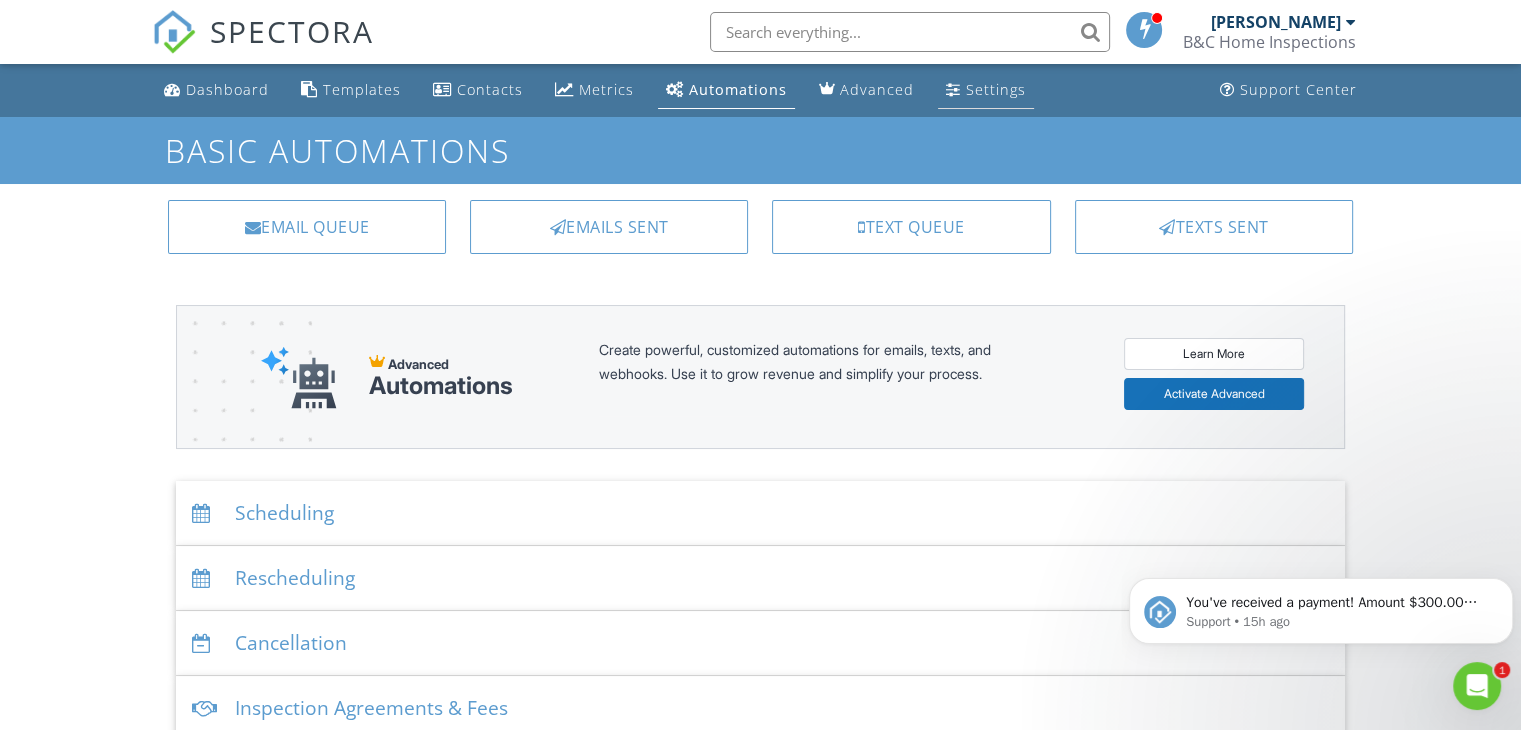 click on "Settings" at bounding box center [996, 89] 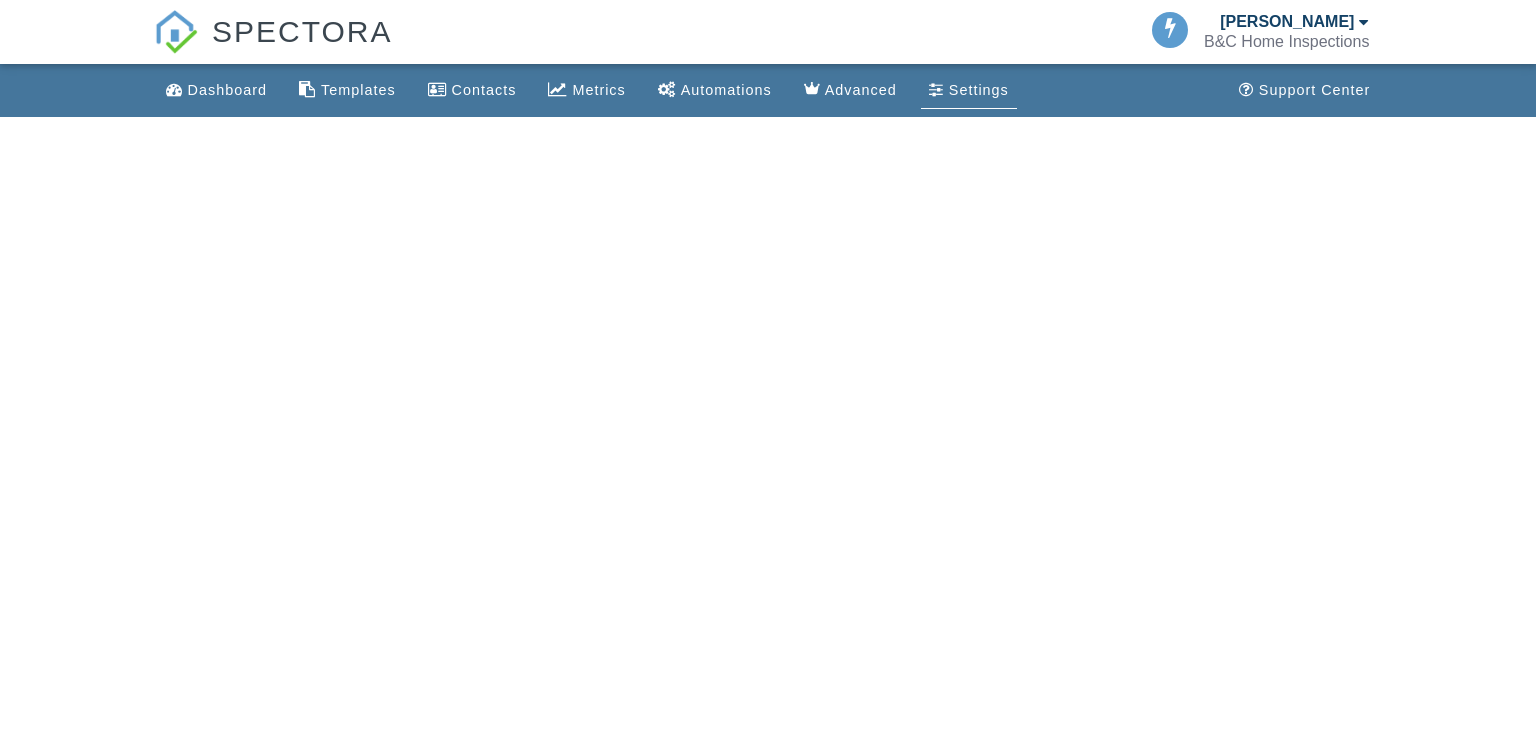 scroll, scrollTop: 0, scrollLeft: 0, axis: both 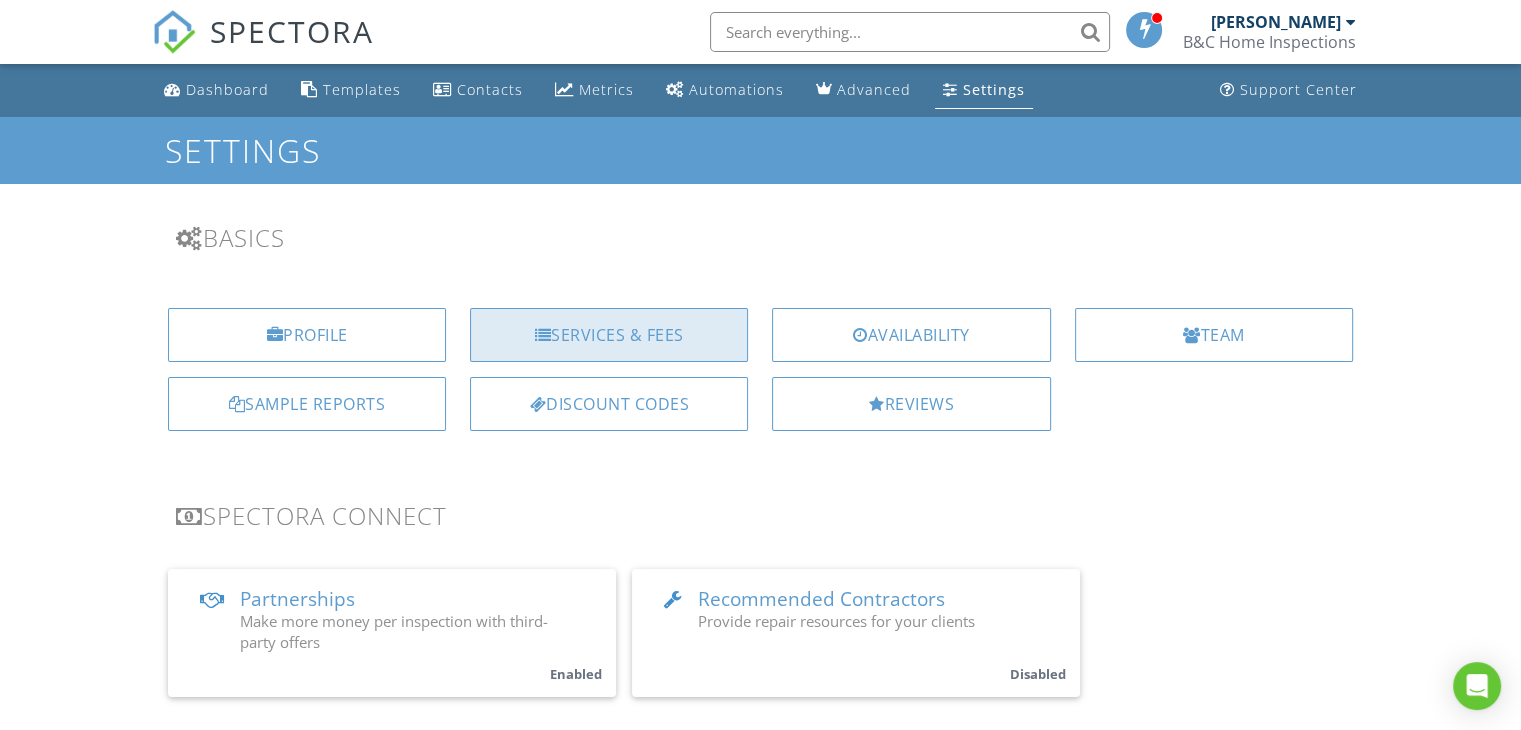click on "Services & Fees" at bounding box center [609, 335] 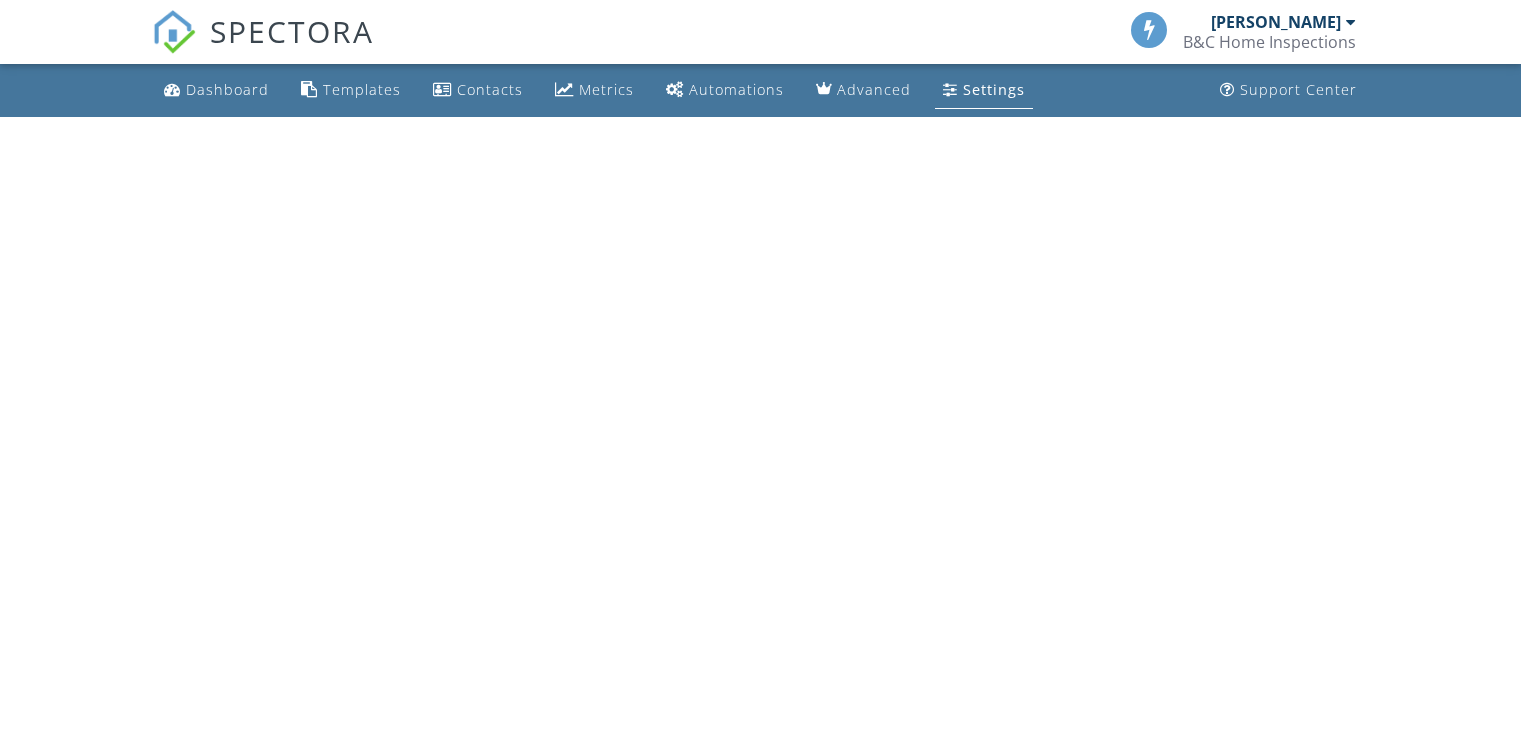 scroll, scrollTop: 0, scrollLeft: 0, axis: both 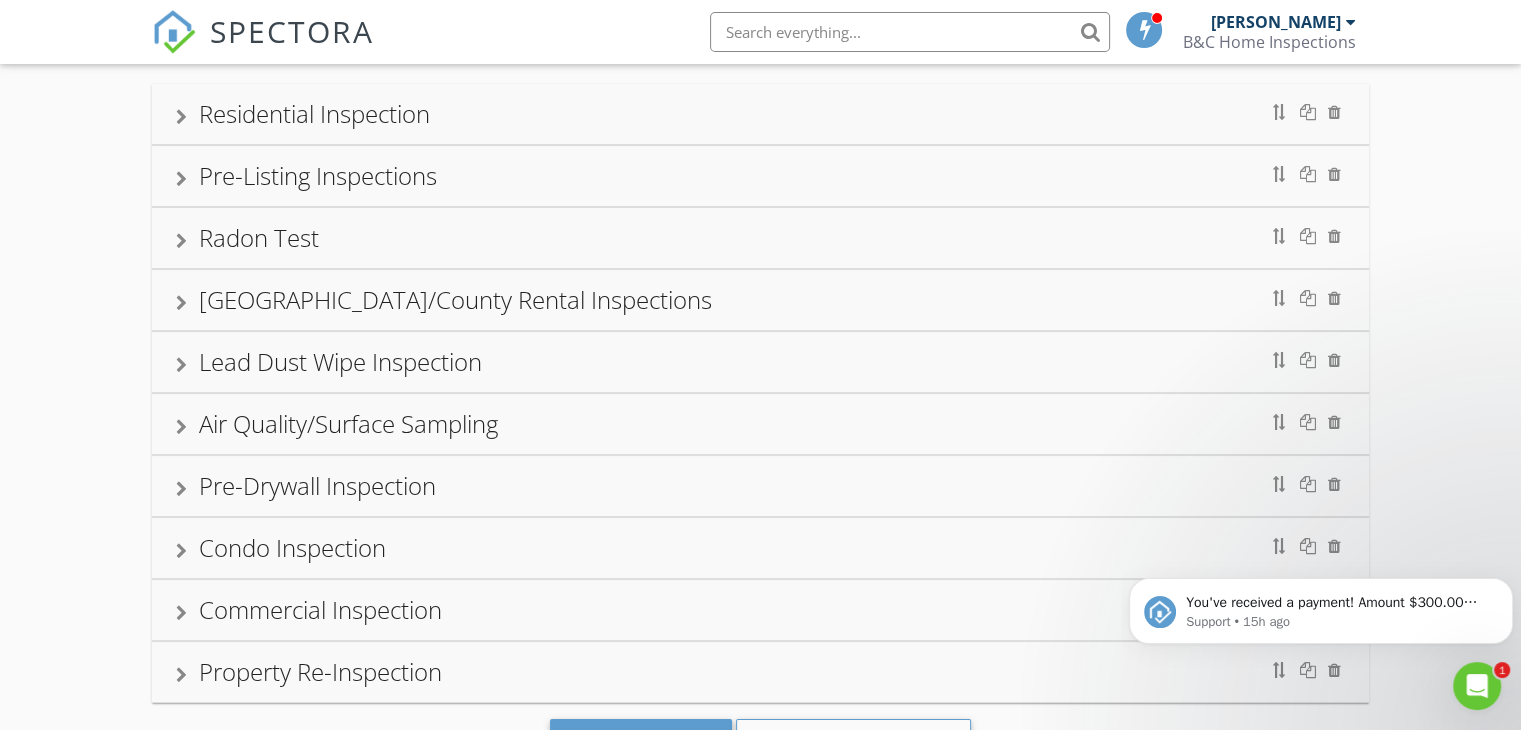click on "Lead Dust Wipe Inspection" at bounding box center (340, 361) 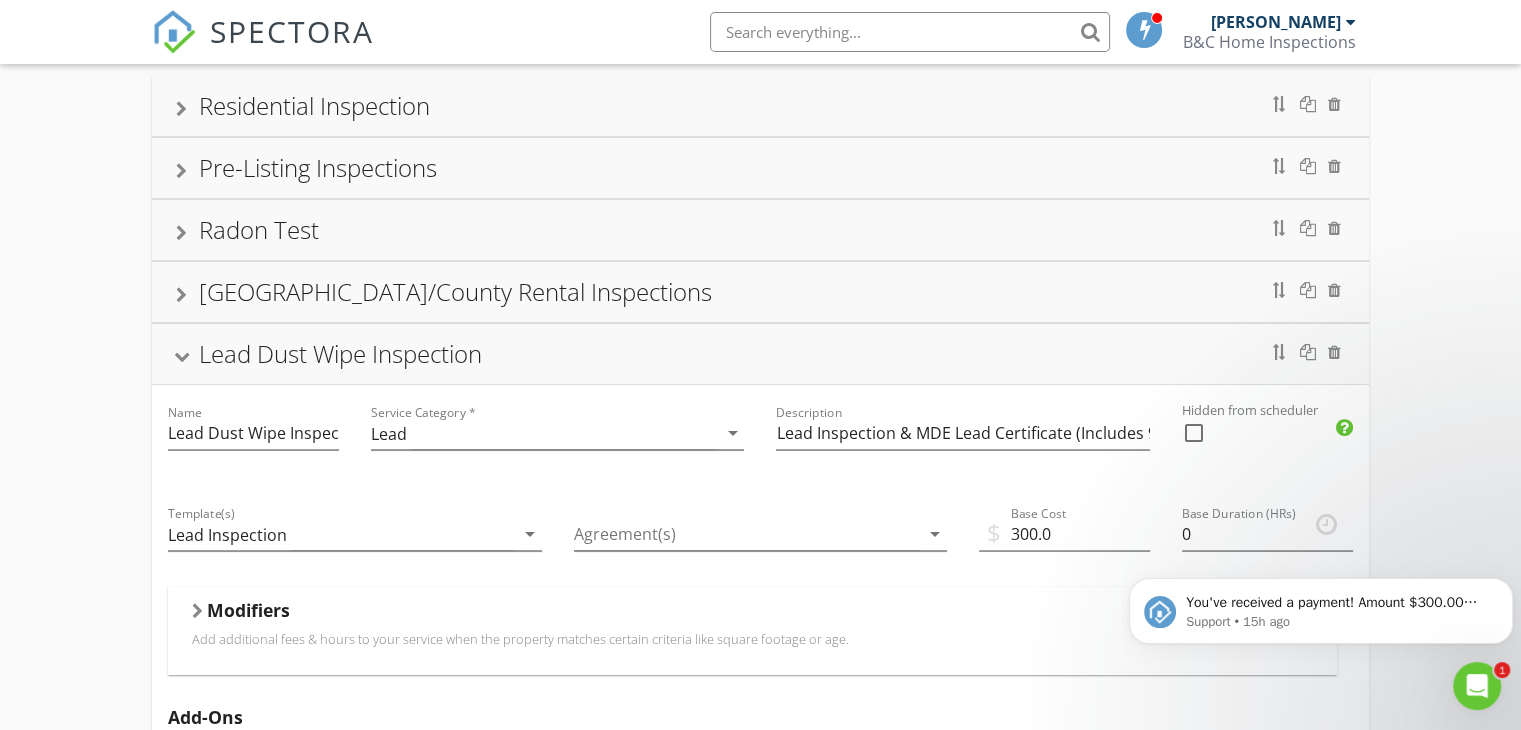 scroll, scrollTop: 0, scrollLeft: 0, axis: both 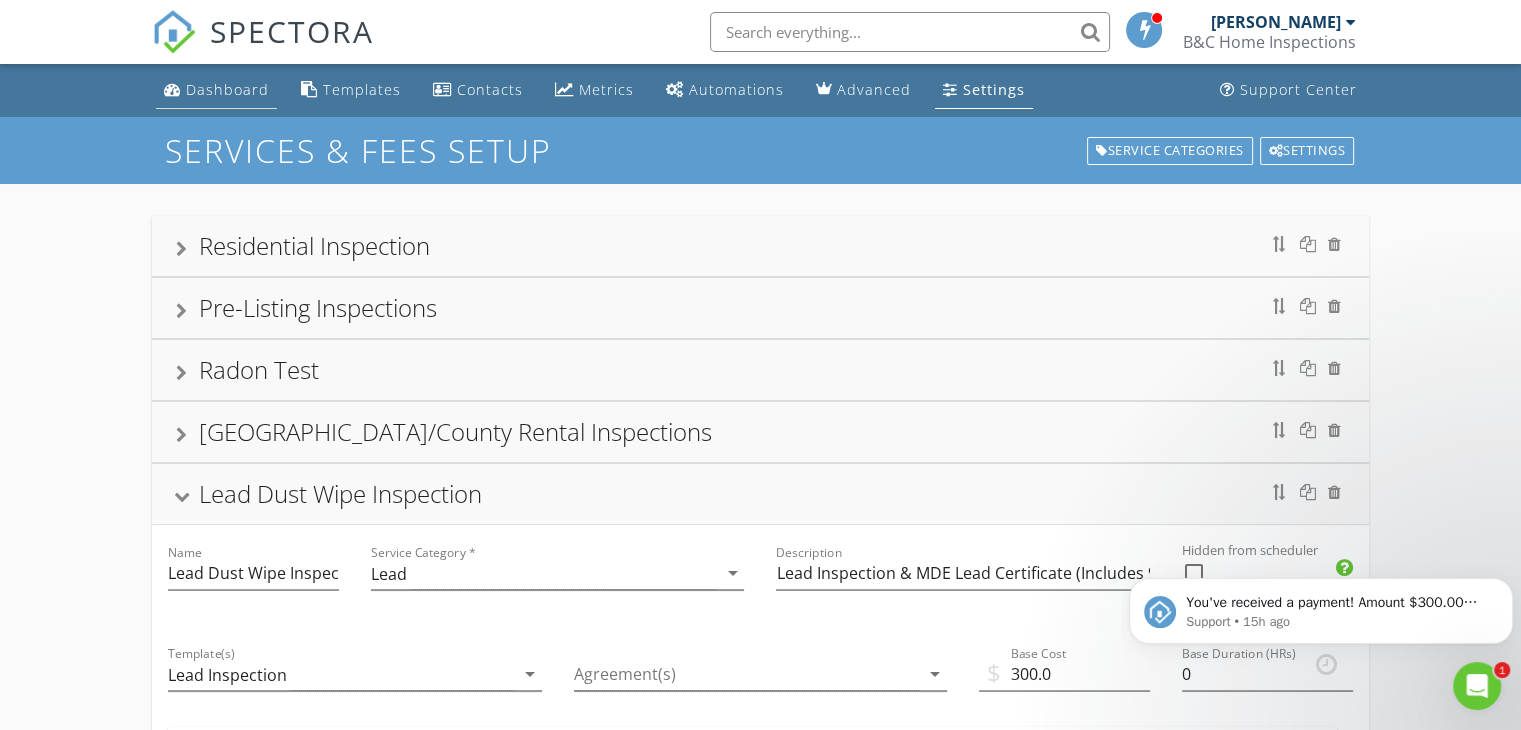 click on "Dashboard" at bounding box center (227, 89) 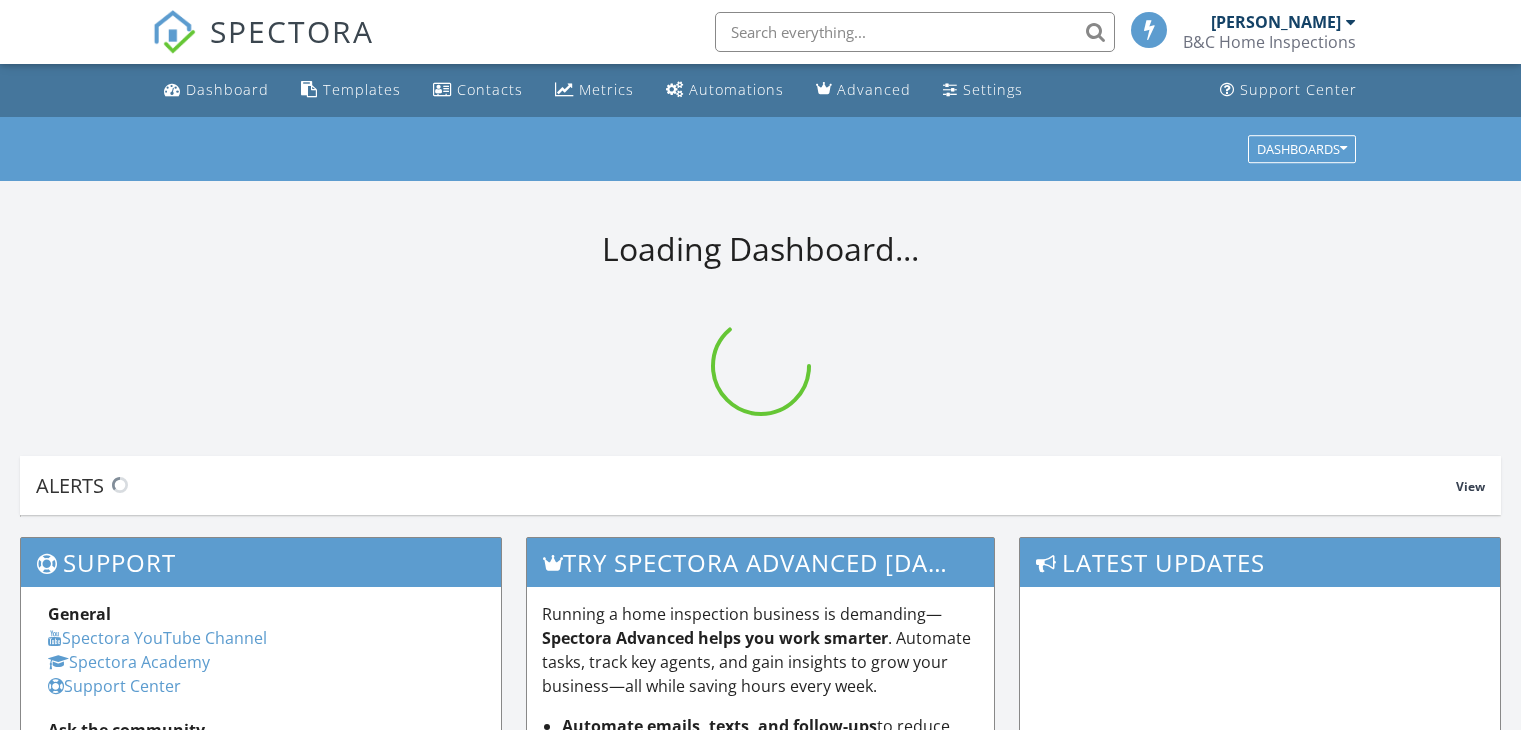 scroll, scrollTop: 0, scrollLeft: 0, axis: both 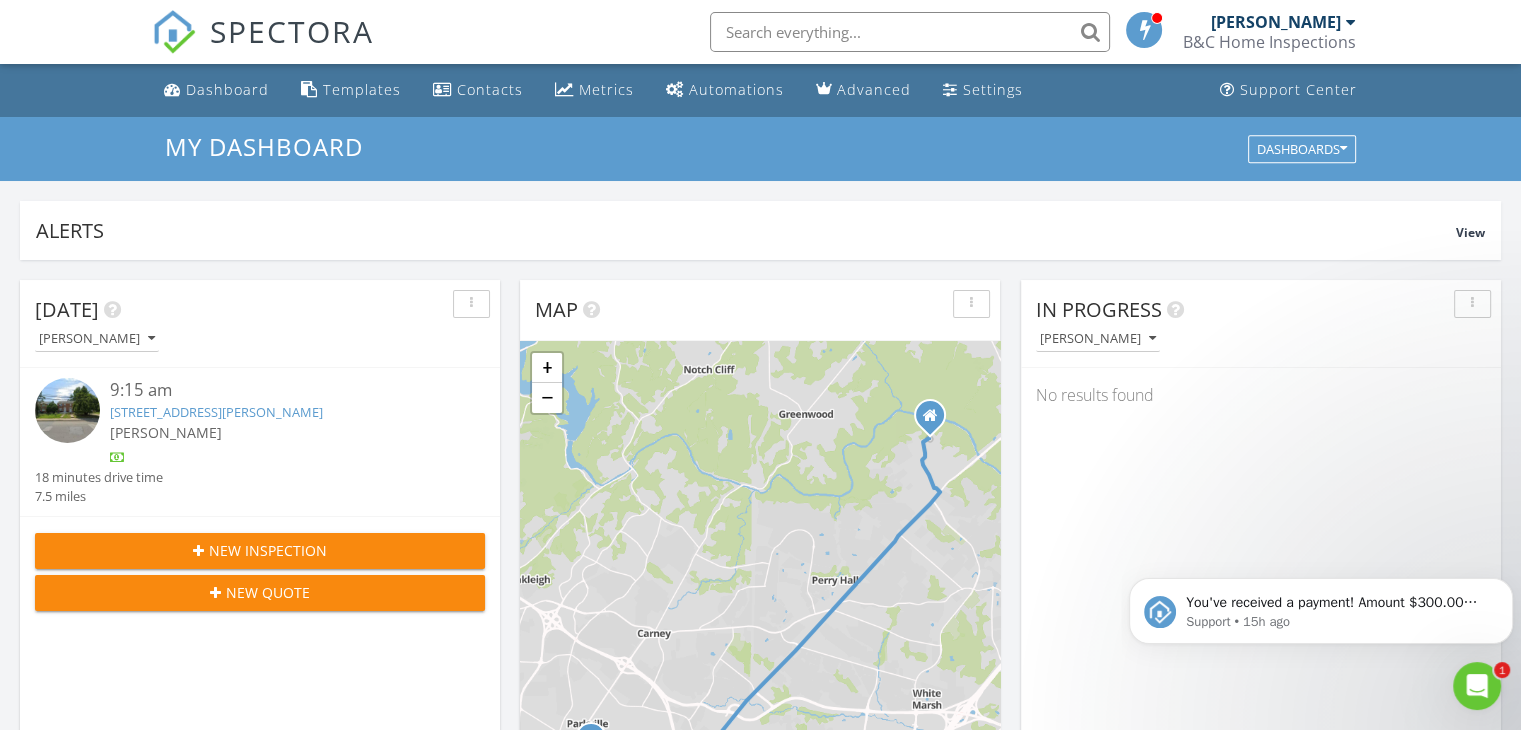 click on "B&C Home Inspections" at bounding box center (1269, 42) 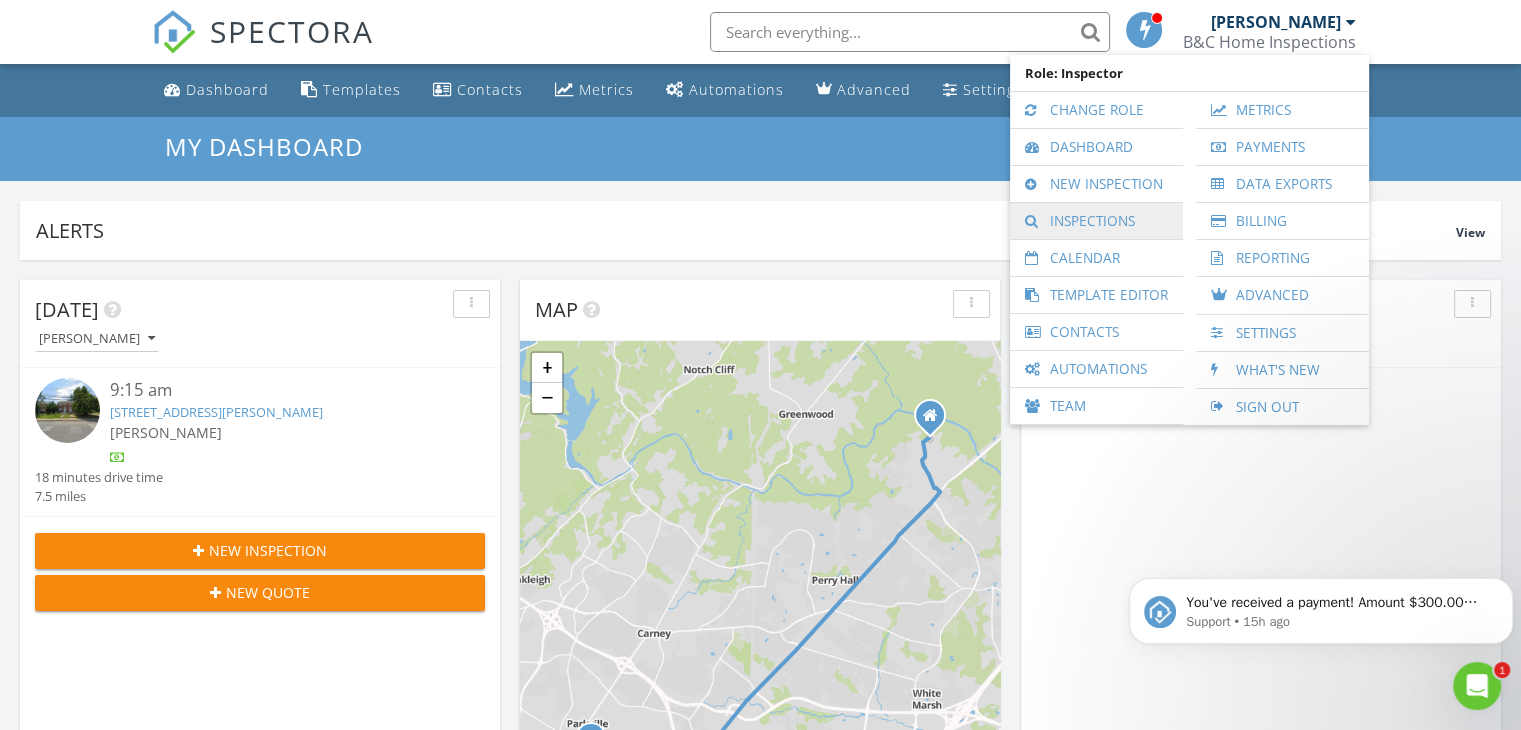 click on "Inspections" at bounding box center [1096, 221] 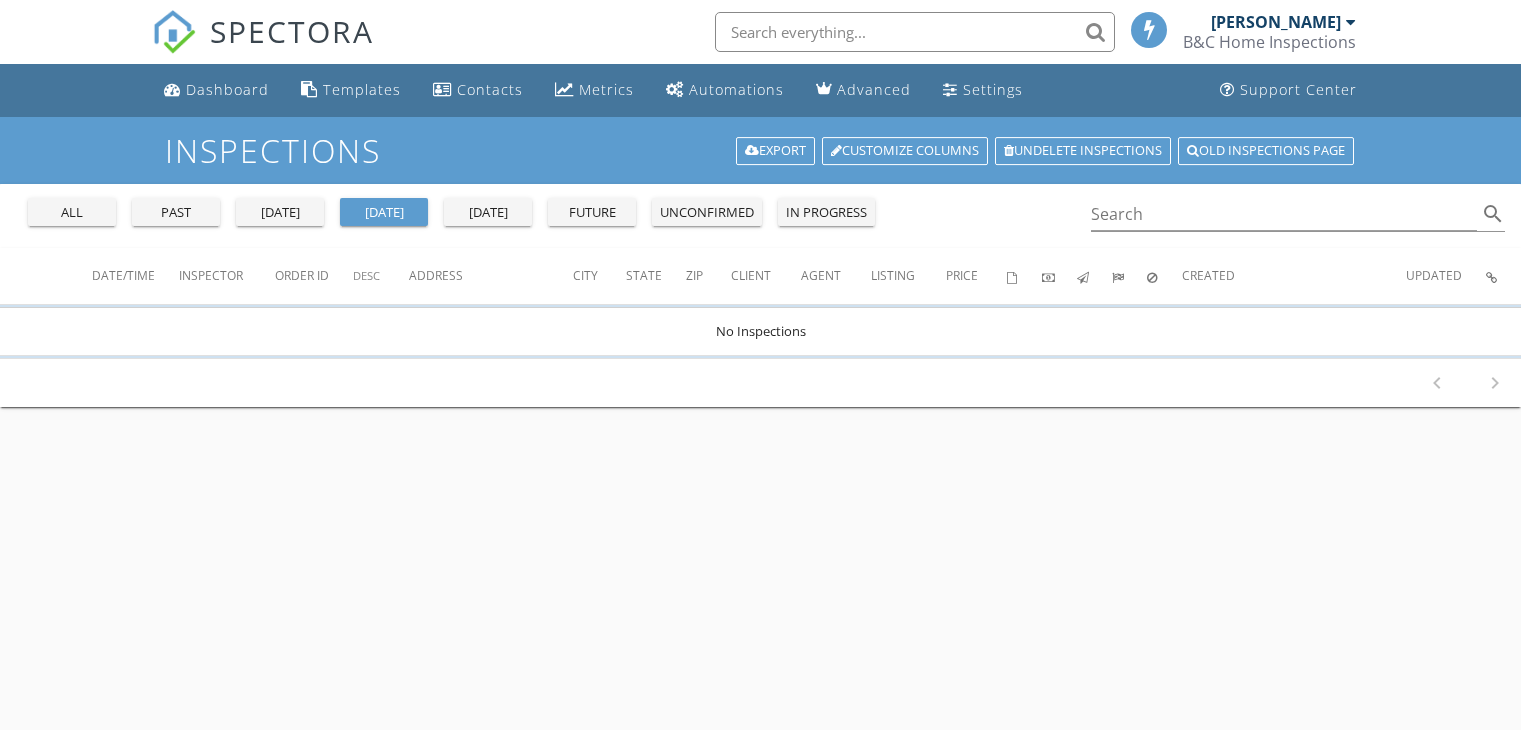 scroll, scrollTop: 0, scrollLeft: 0, axis: both 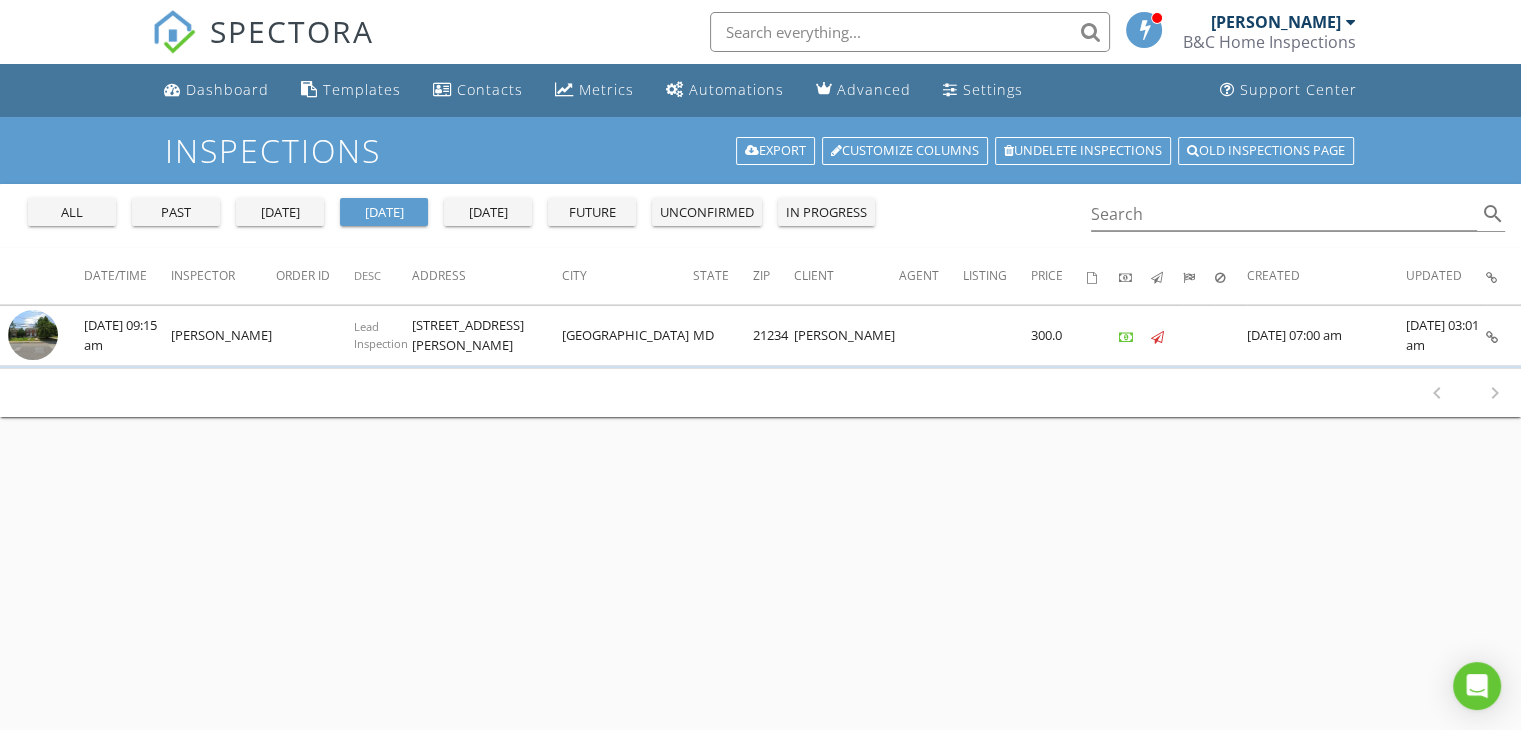 click on "all
past
yesterday
today
tomorrow
future
unconfirmed
in progress" at bounding box center (451, 208) 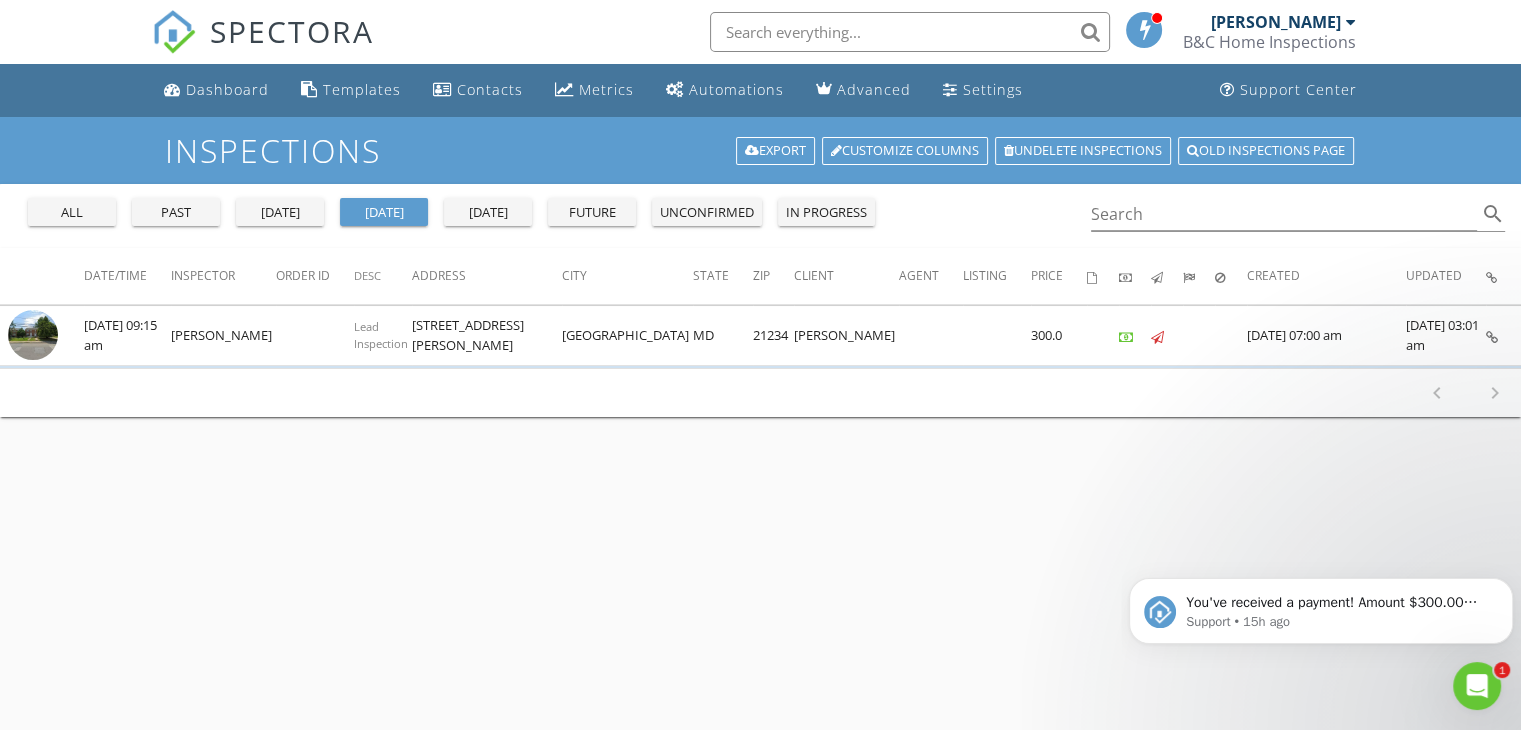 scroll, scrollTop: 0, scrollLeft: 0, axis: both 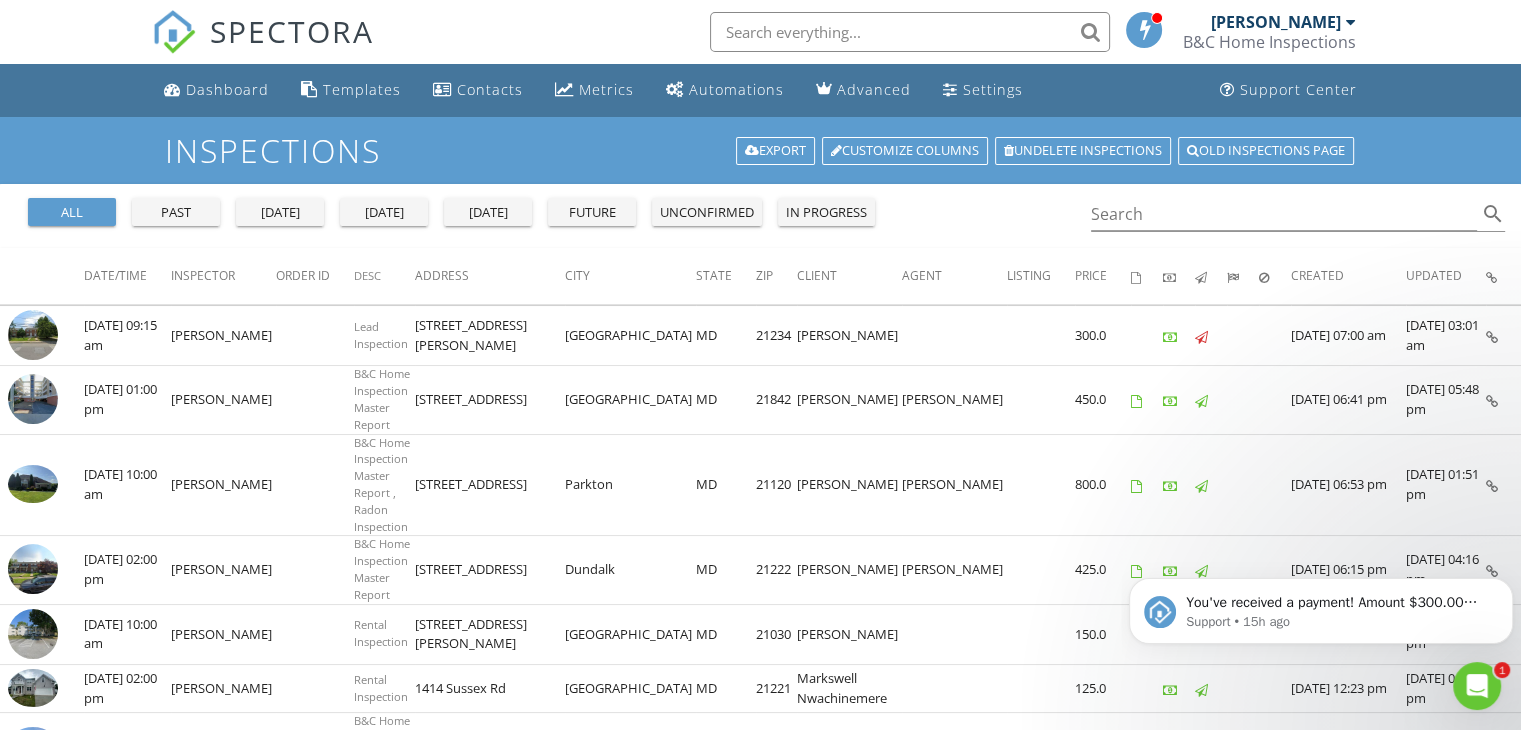 click on "Search search" at bounding box center (1298, 210) 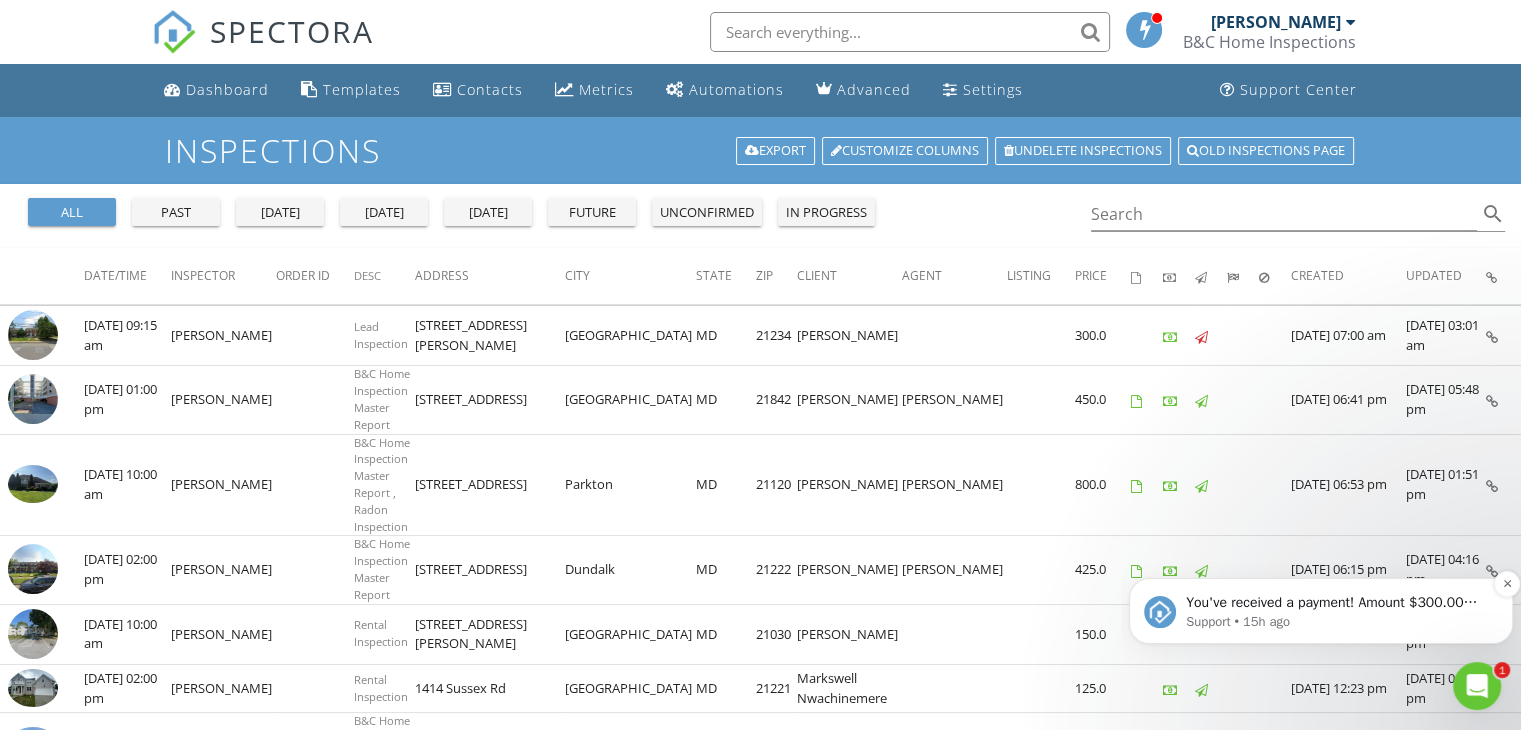 click on "You've received a payment!  Amount  $300.00  Fee  $8.55  Net  $291.45  Transaction #  pi_3RkUm8K7snlDGpRF1GZ8Aox9  Inspection  3219 Taylor Ave 1, Baltimore, MD 21234 Payouts to your bank or debit card occur on a daily basis. Each payment usually takes two business days to process. You can view your pending payout amount here. If you have any questions reach out on our chat bubble at app.spectora.com." at bounding box center [1337, 603] 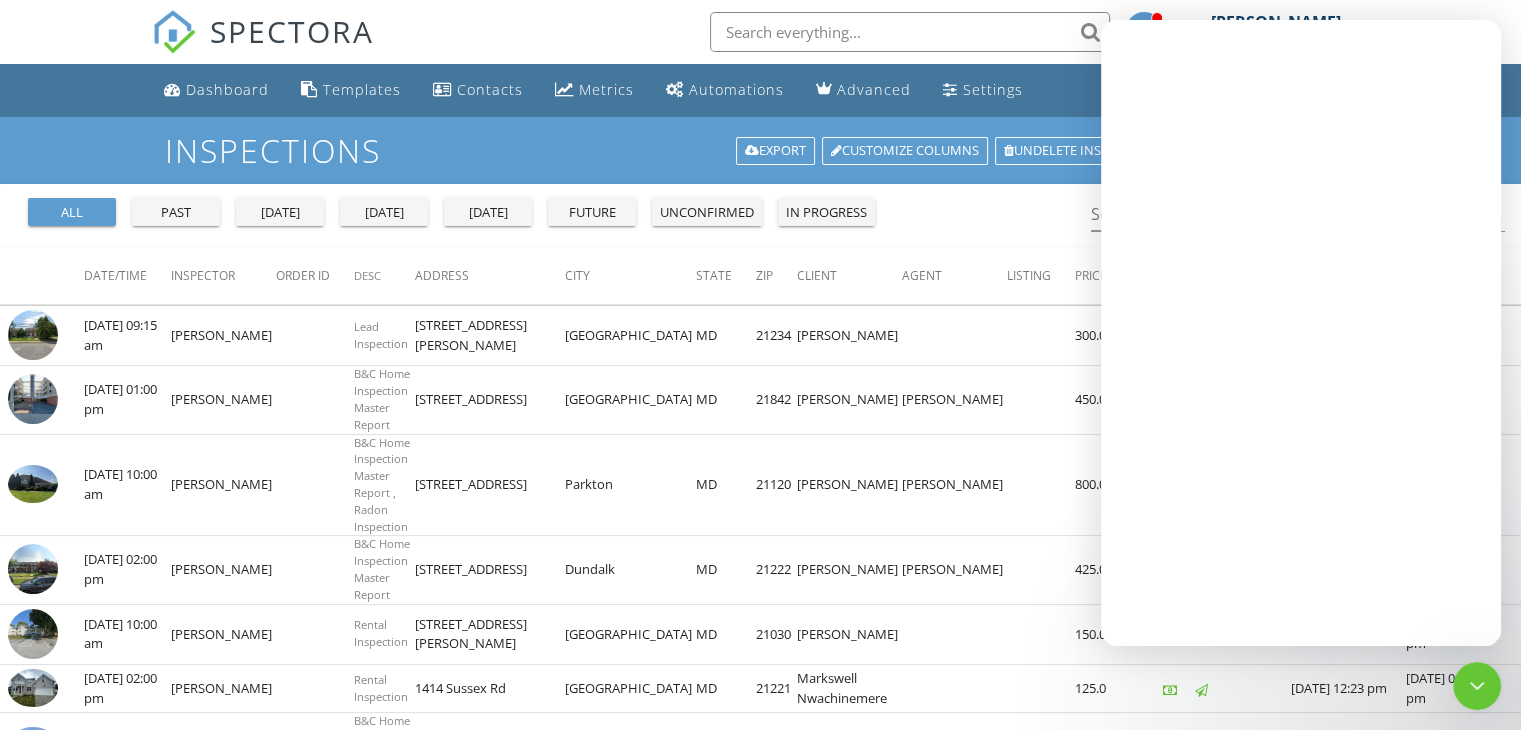 scroll, scrollTop: 0, scrollLeft: 0, axis: both 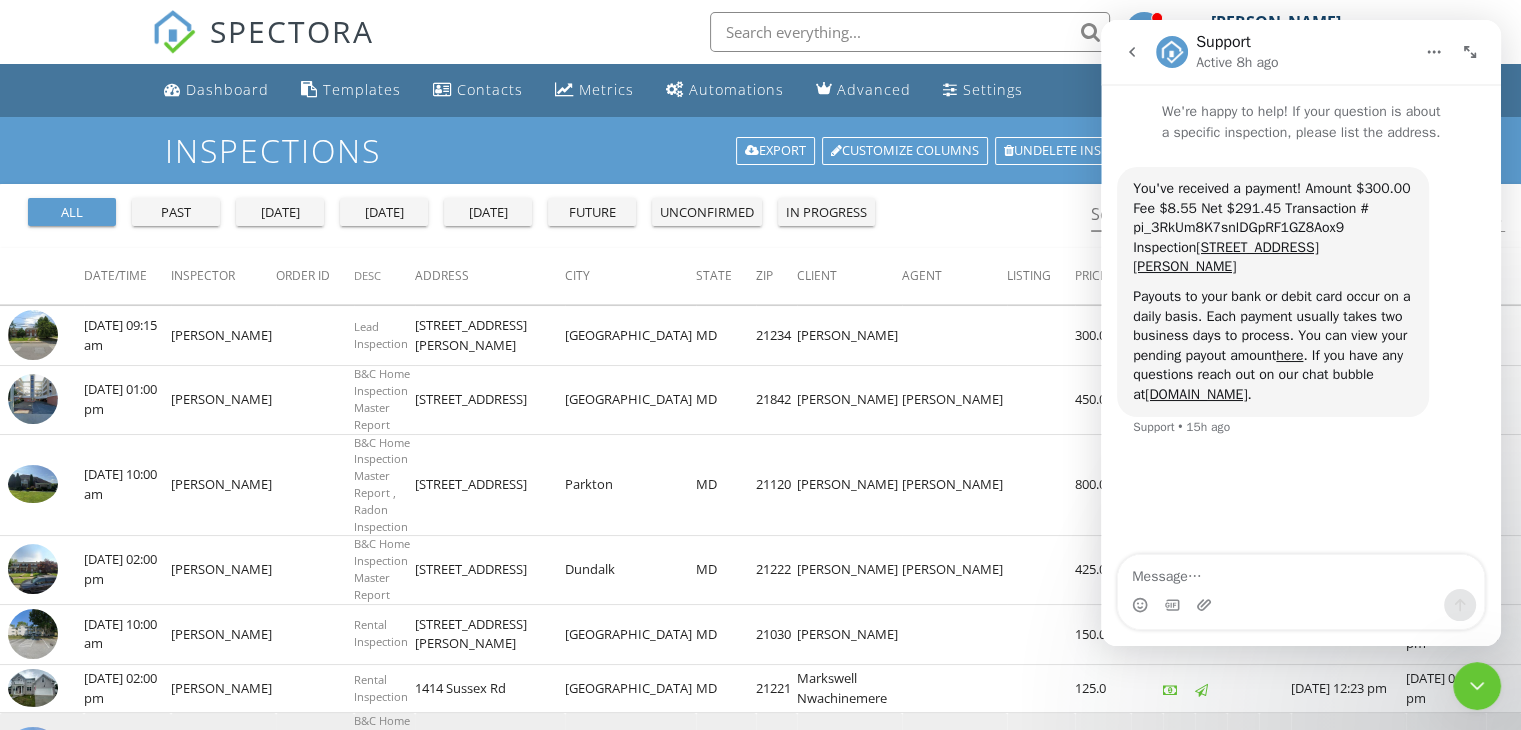 click on "07/07/2025 08:38 pm" at bounding box center (1446, 747) 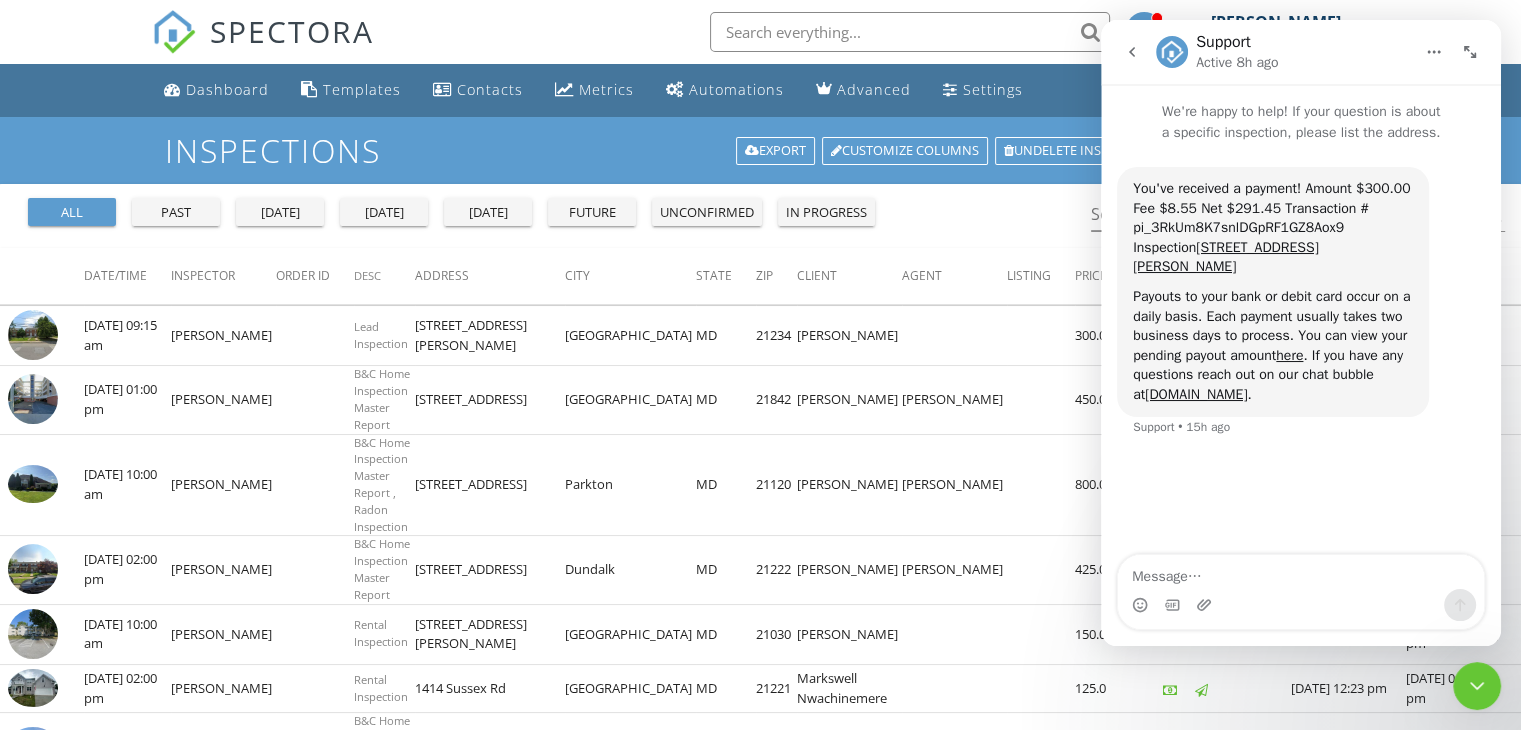 click 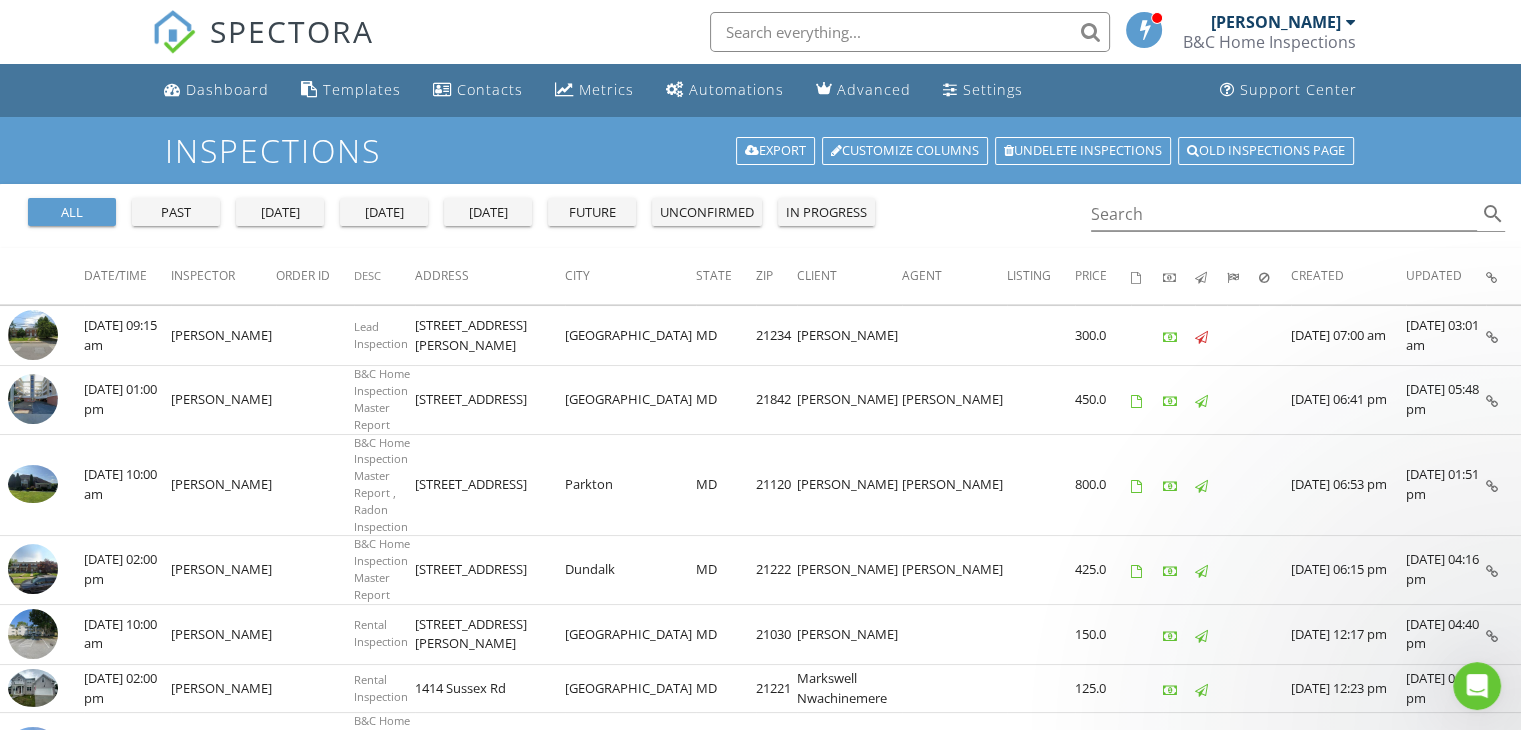 scroll, scrollTop: 0, scrollLeft: 0, axis: both 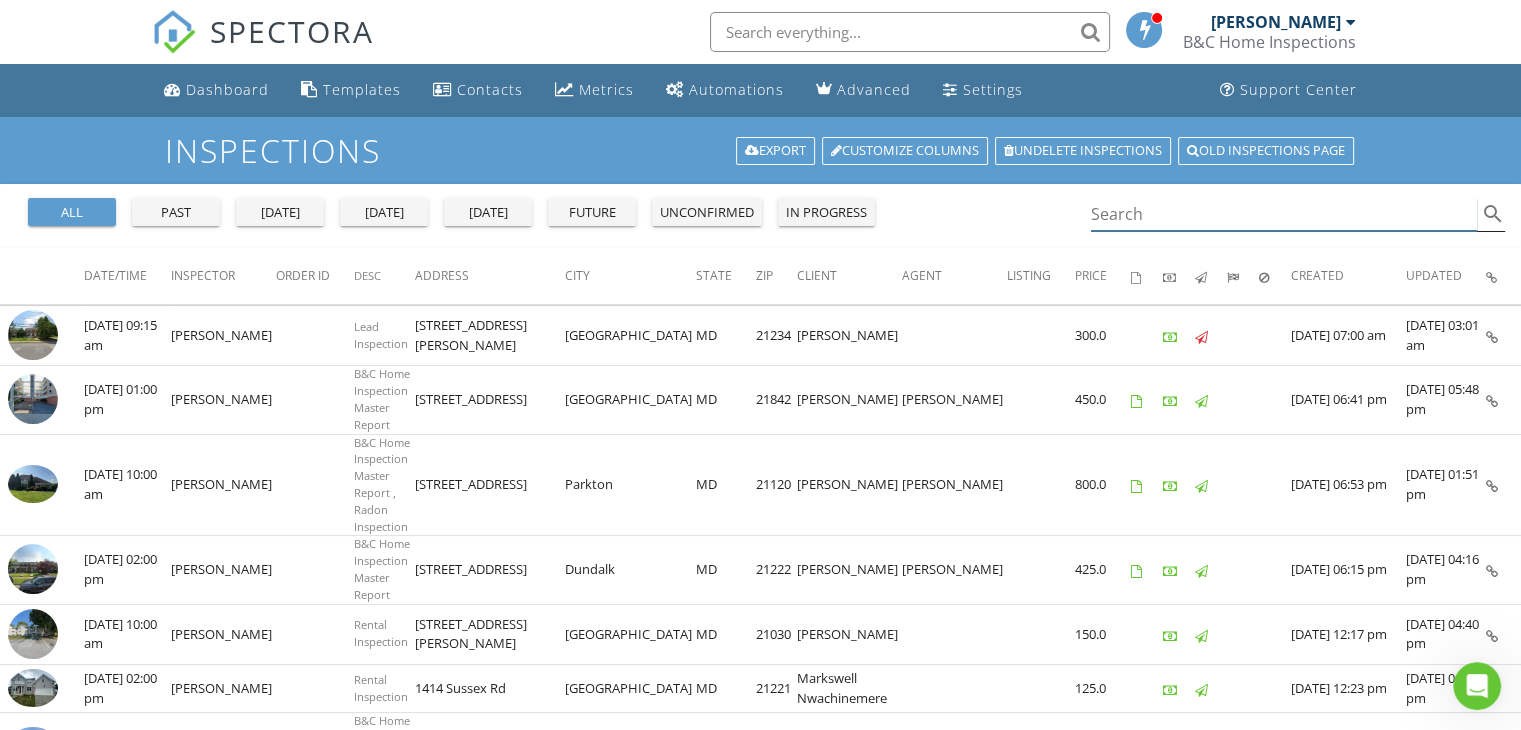 click at bounding box center [1284, 214] 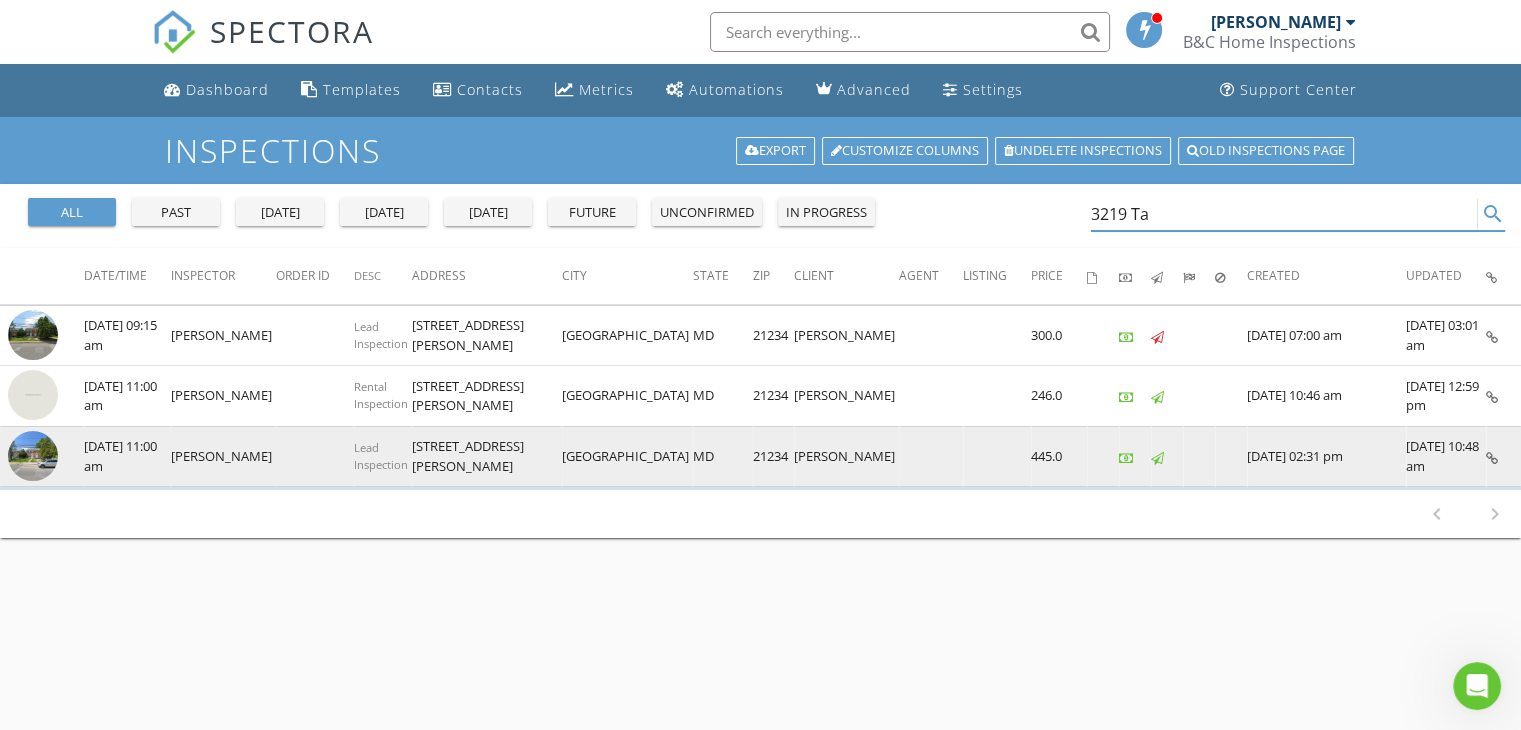 type on "3219 Ta" 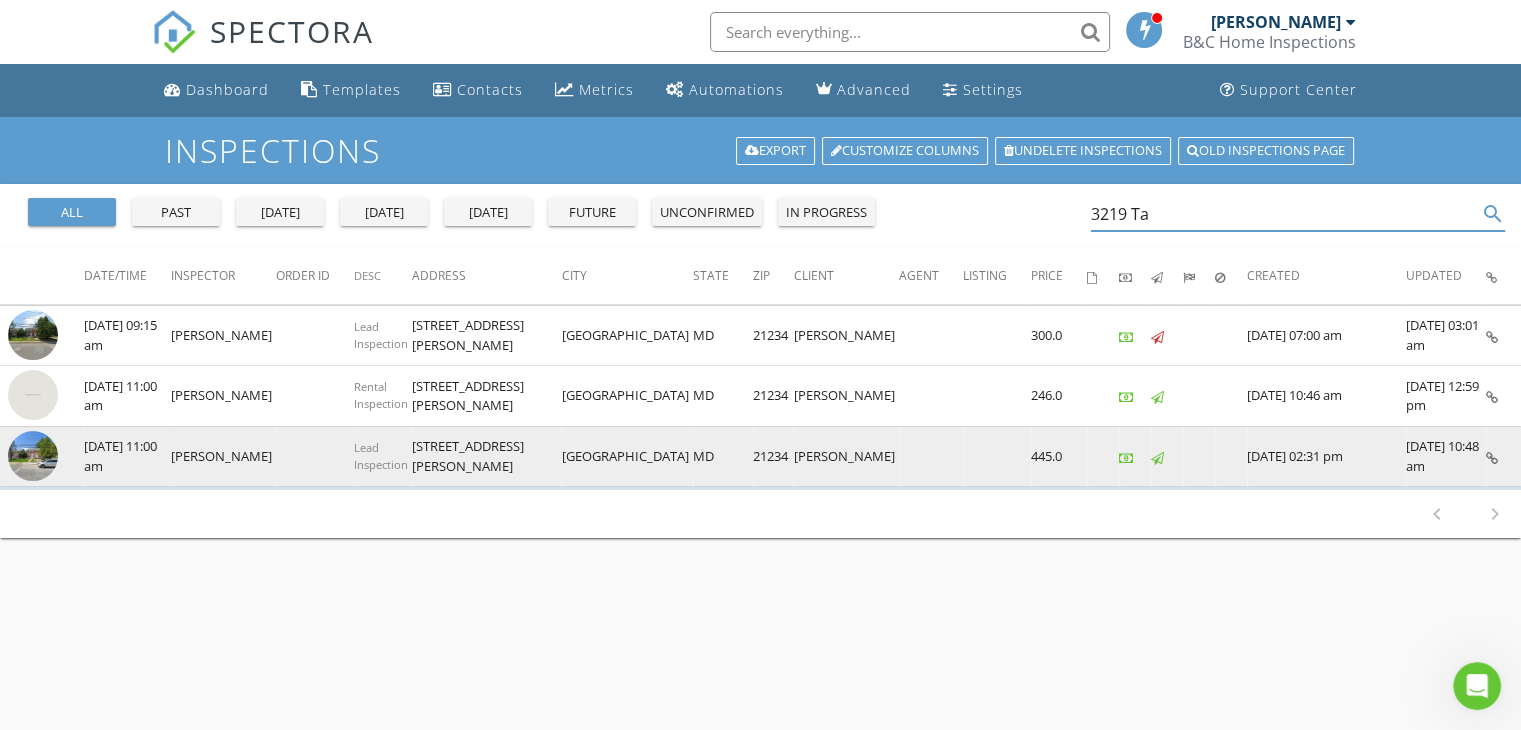 click at bounding box center [33, 456] 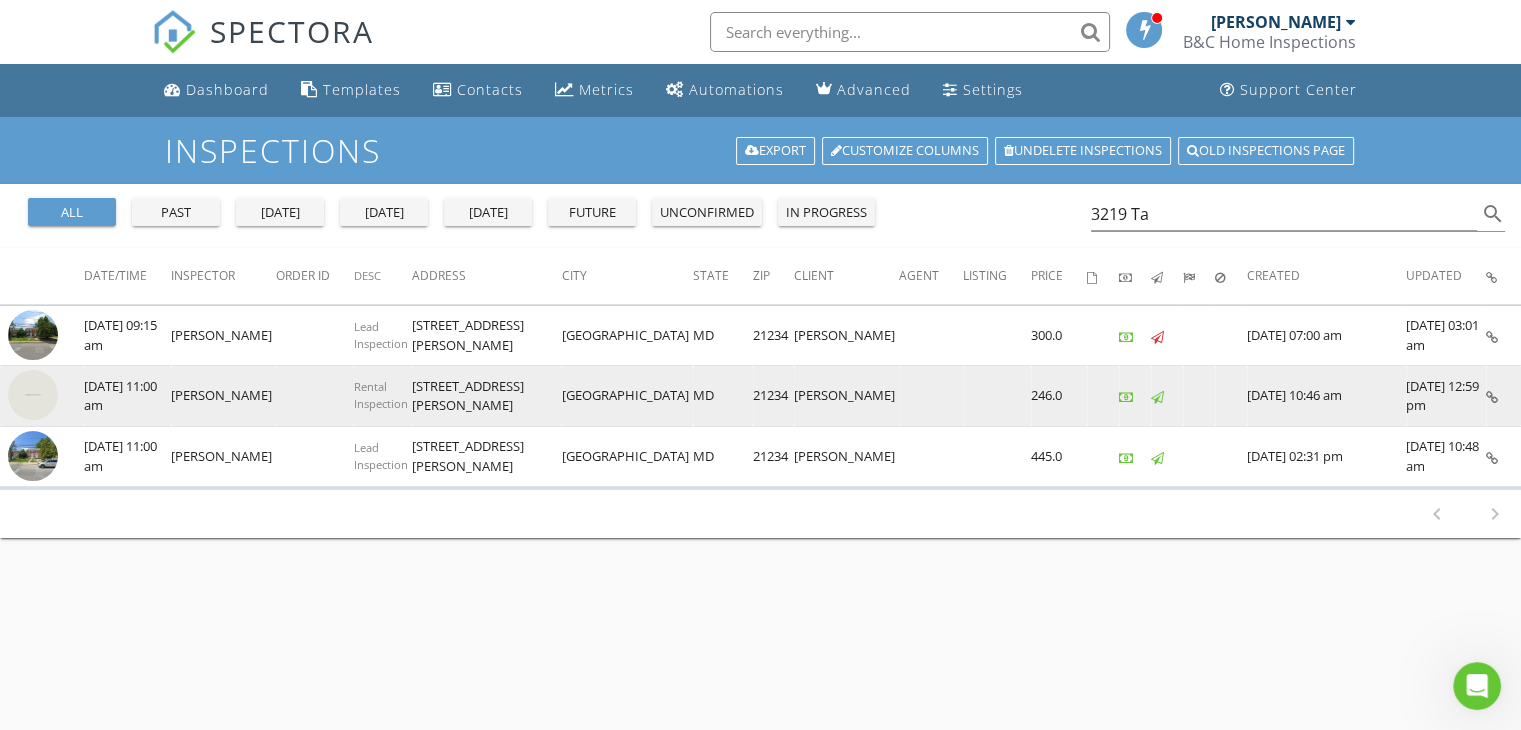 click at bounding box center [33, 395] 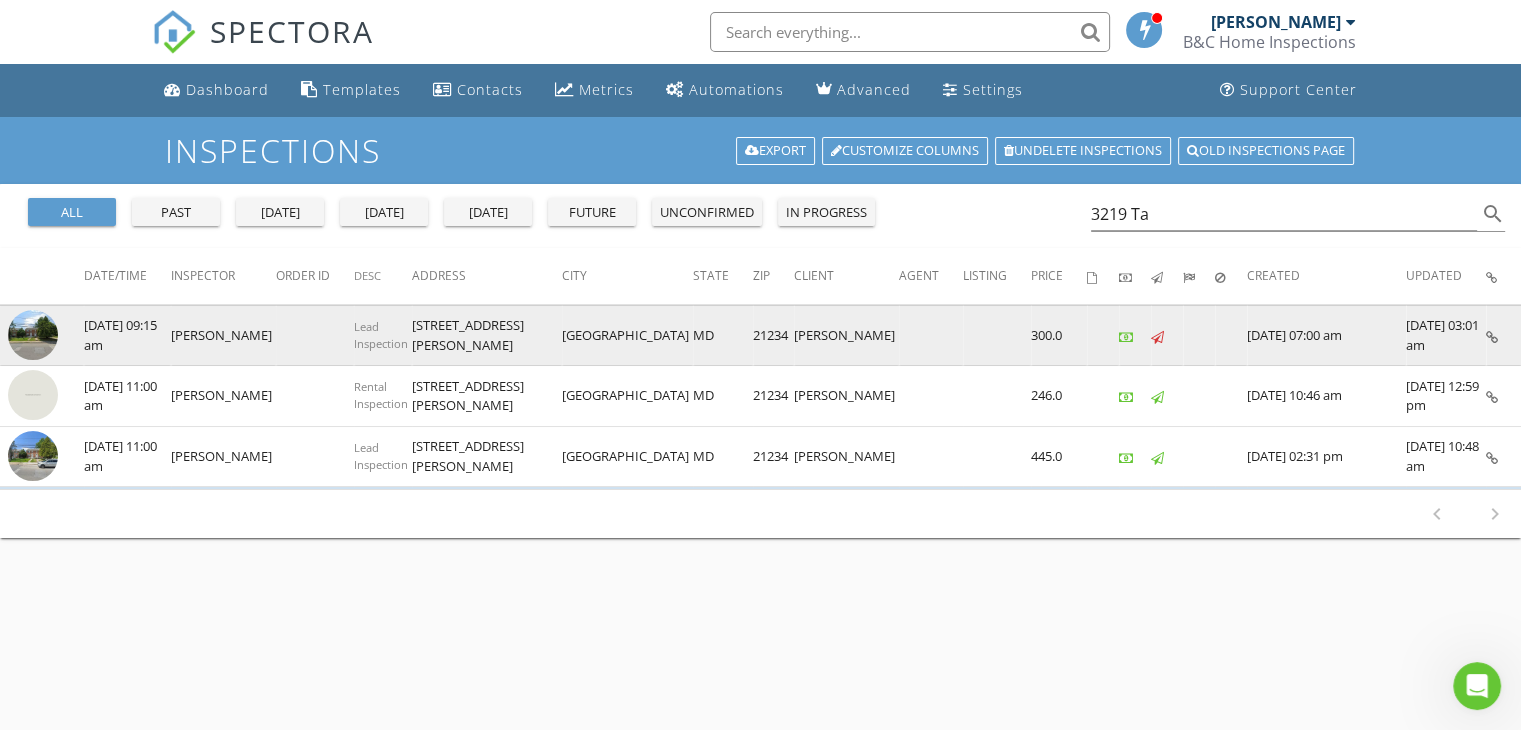 click on "07/14/2025 09:15 am" at bounding box center [127, 335] 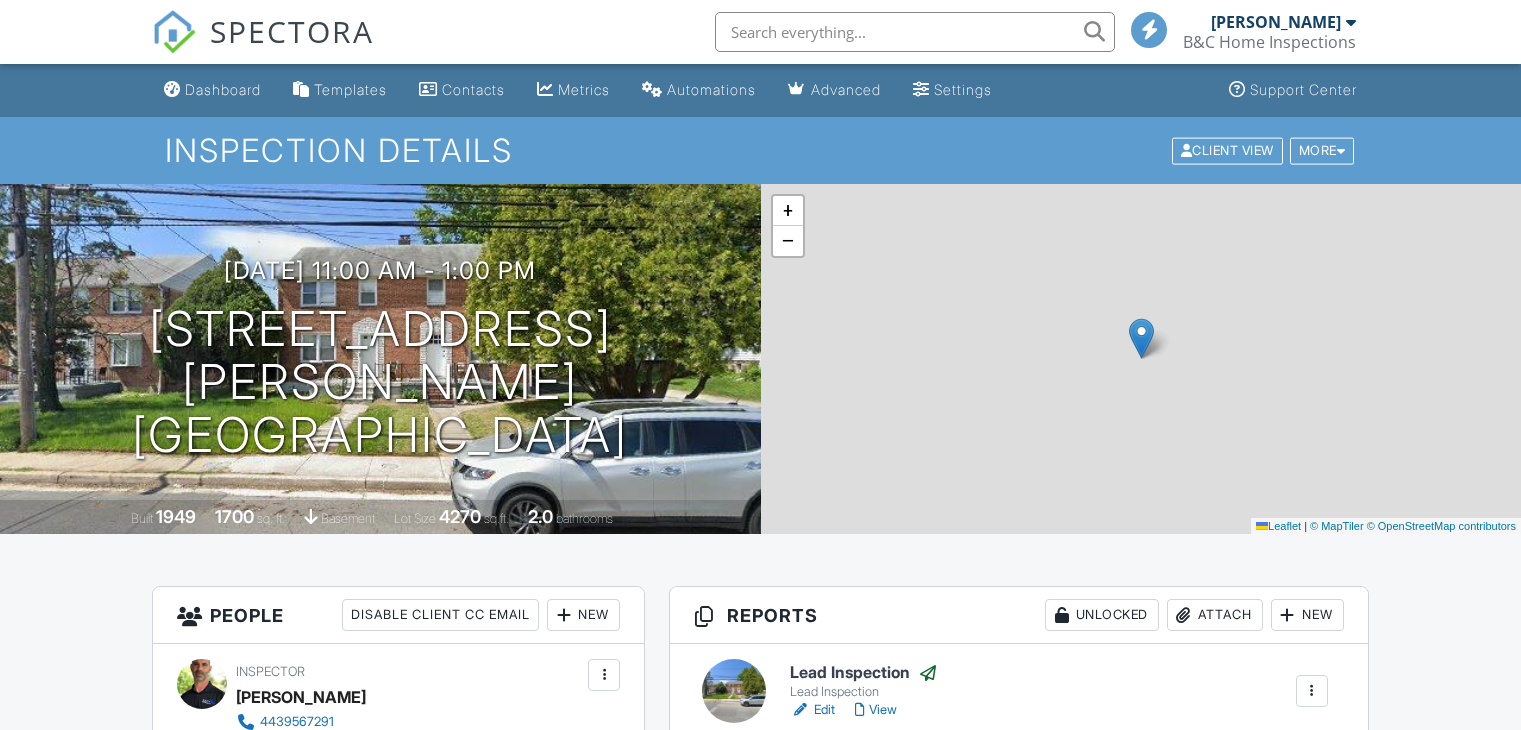 scroll, scrollTop: 0, scrollLeft: 0, axis: both 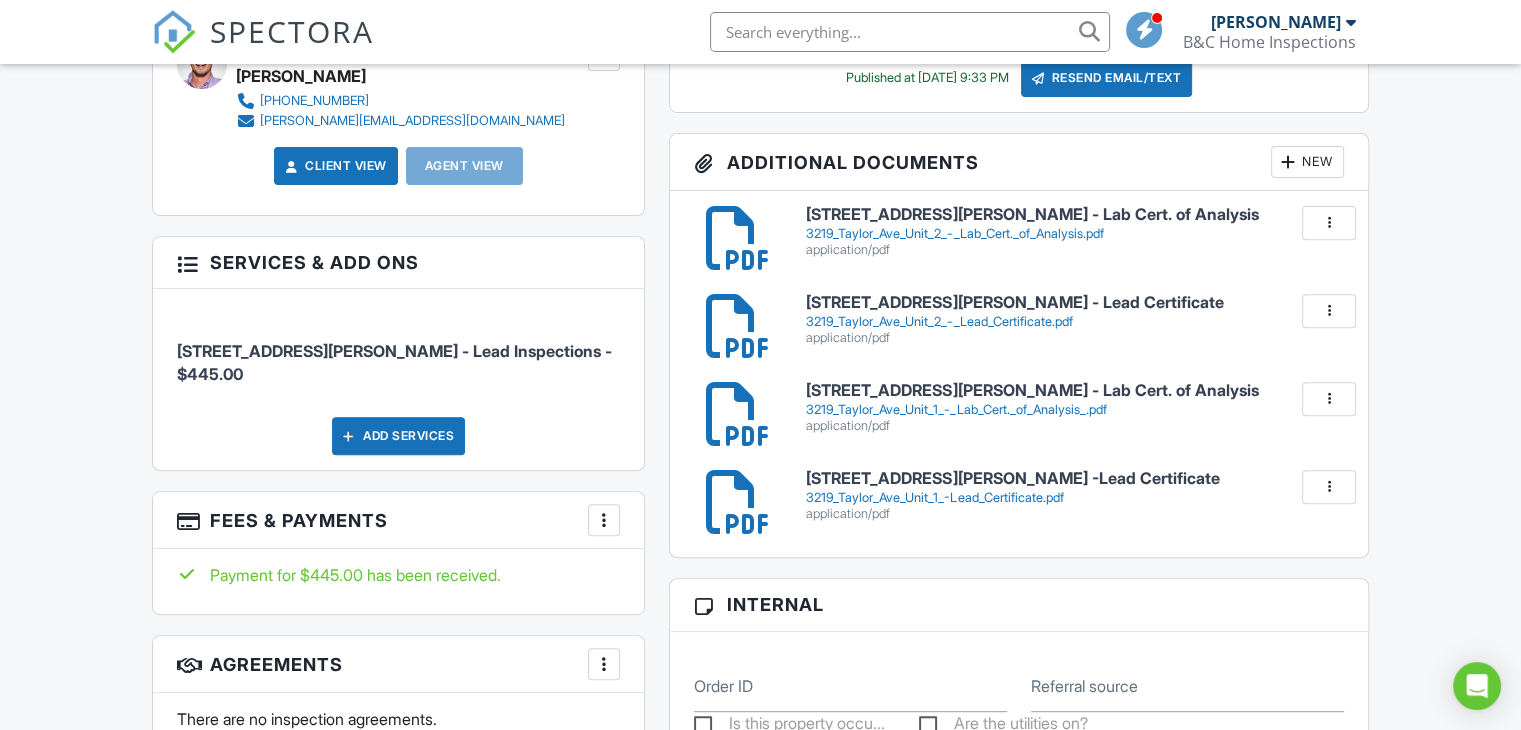 click on "More" at bounding box center [604, 520] 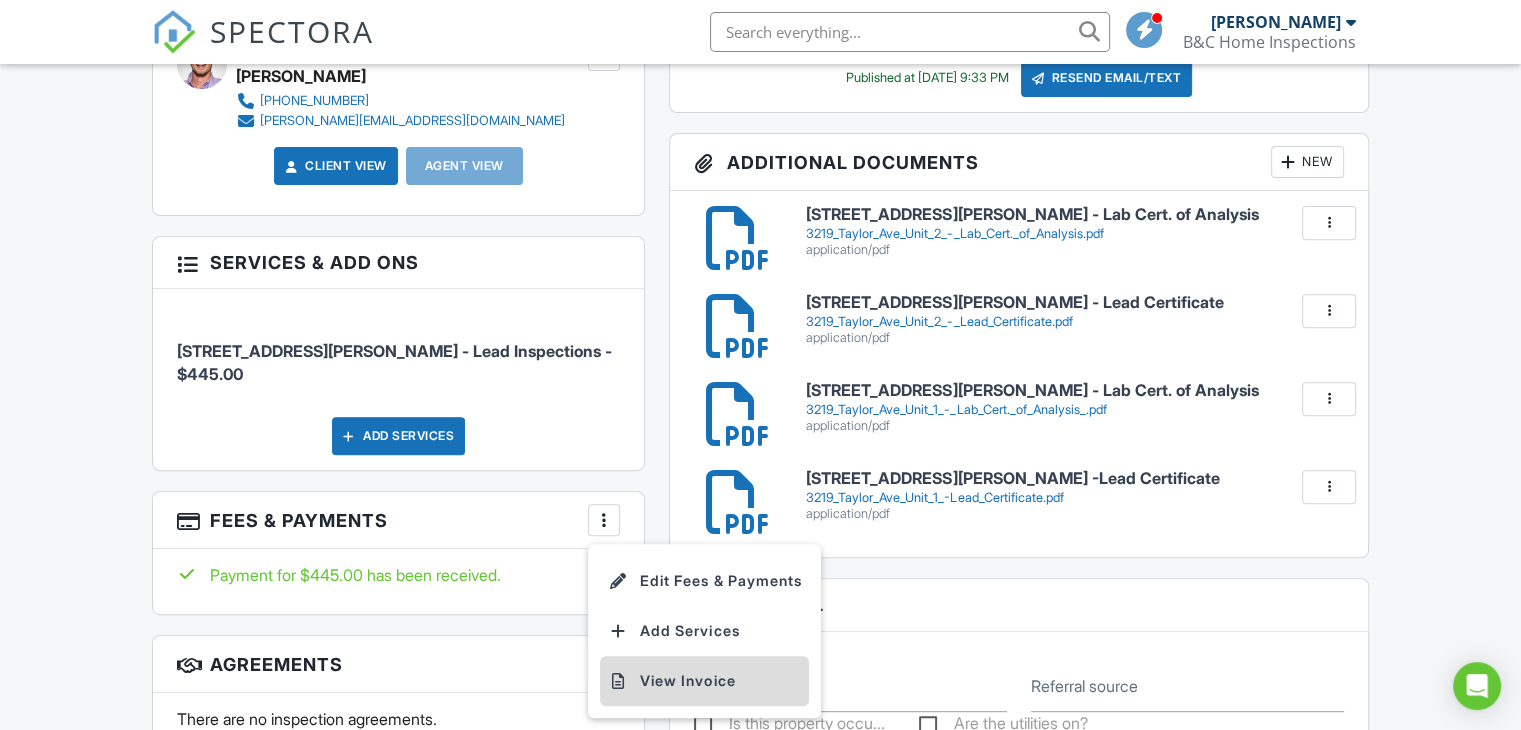 click on "View Invoice" at bounding box center (704, 681) 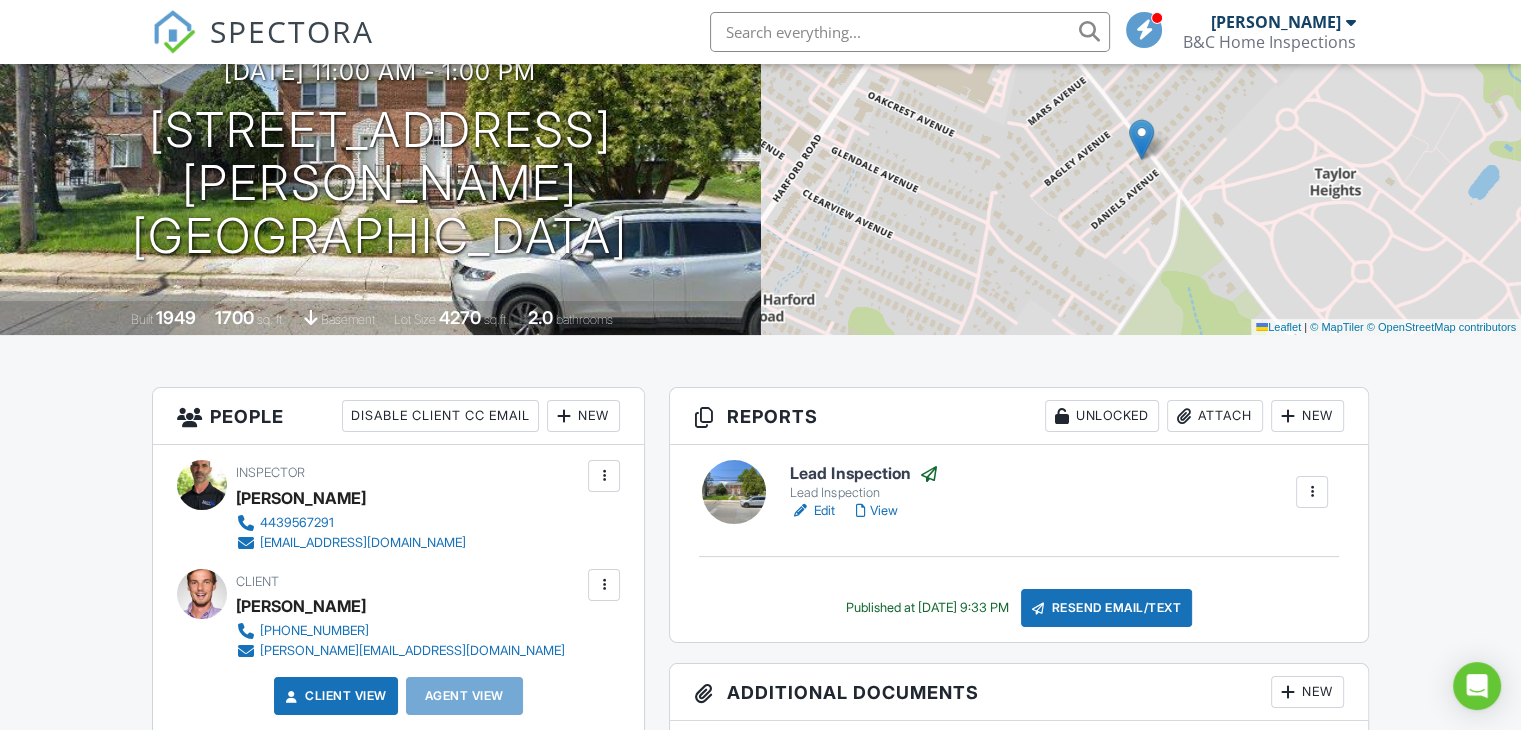 scroll, scrollTop: 193, scrollLeft: 0, axis: vertical 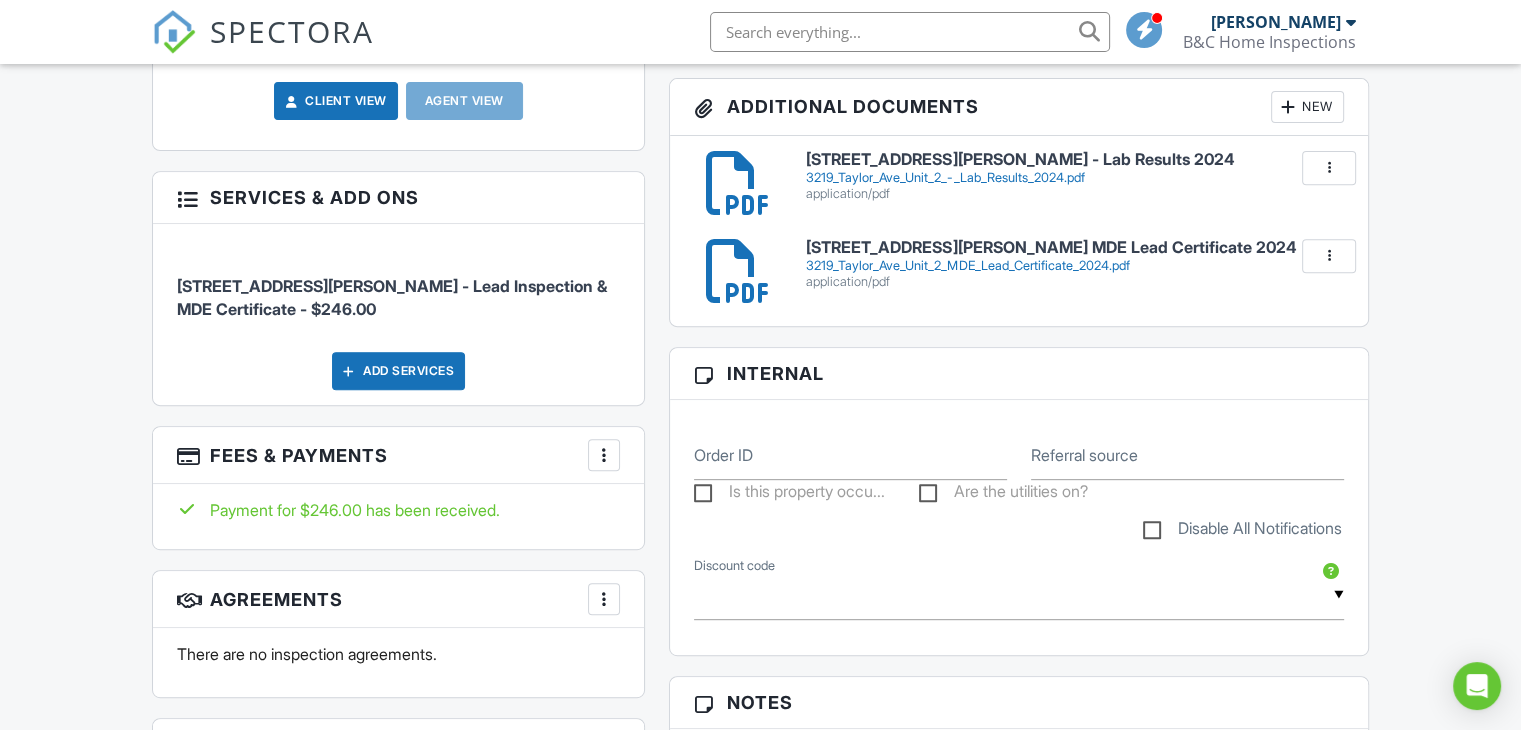 click at bounding box center [604, 455] 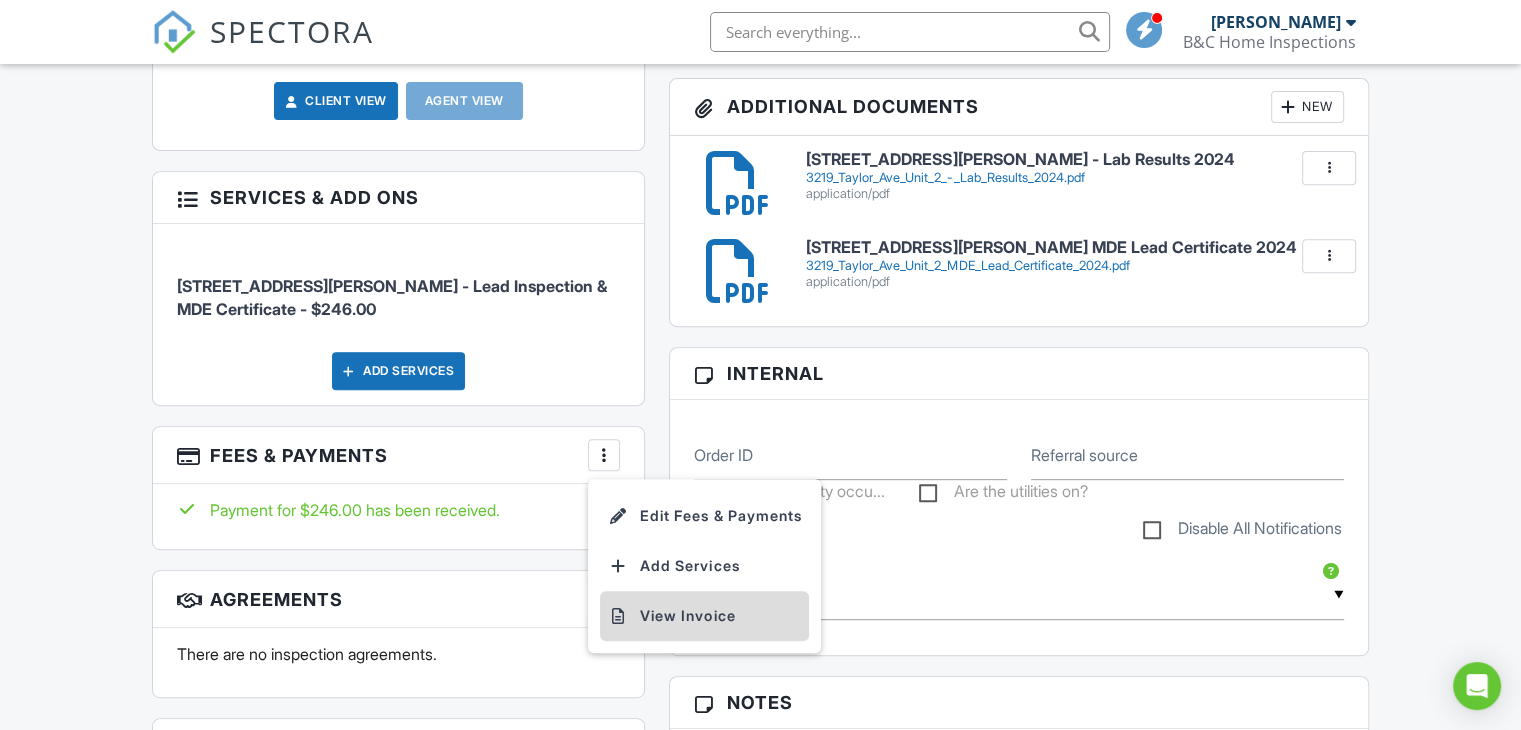 click on "View Invoice" at bounding box center [704, 616] 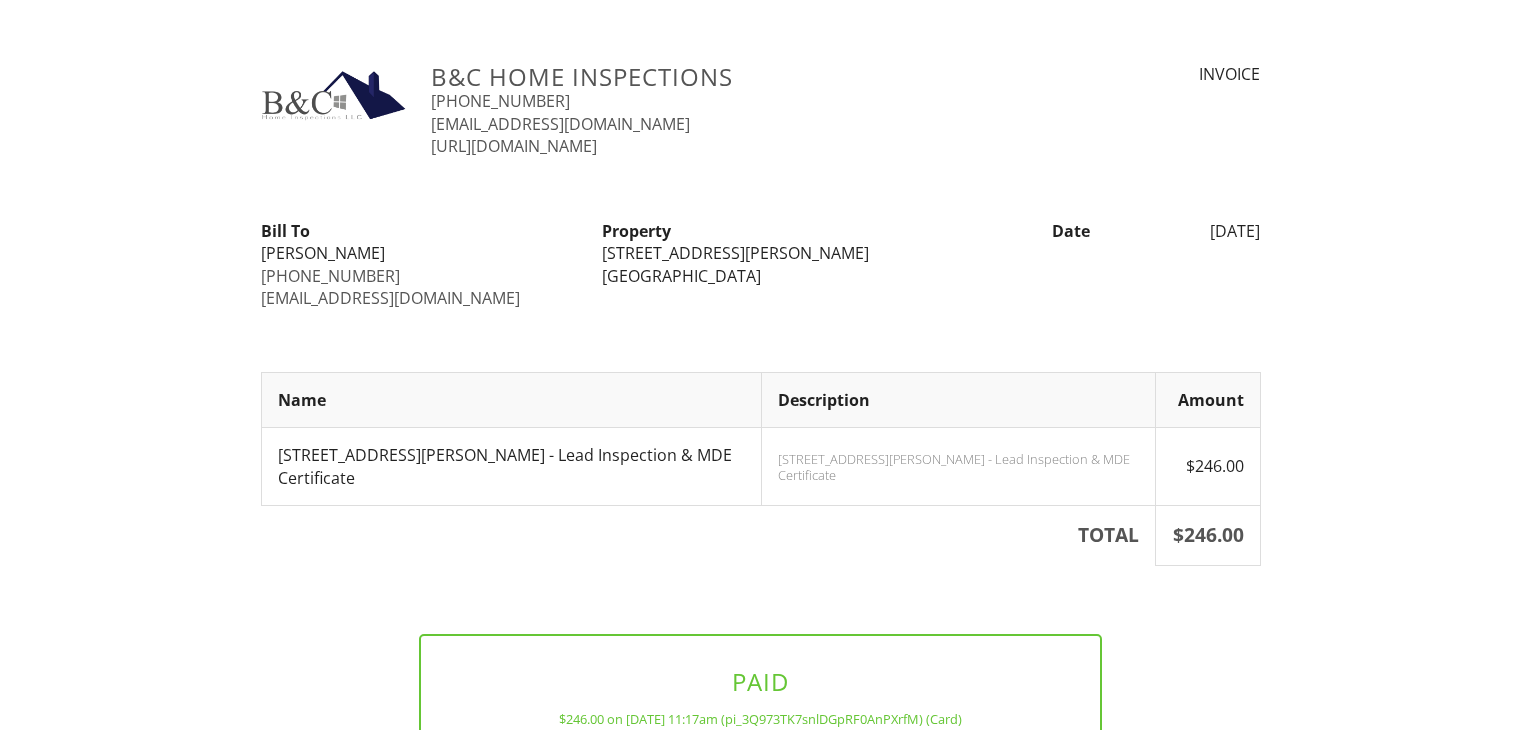 scroll, scrollTop: 0, scrollLeft: 0, axis: both 